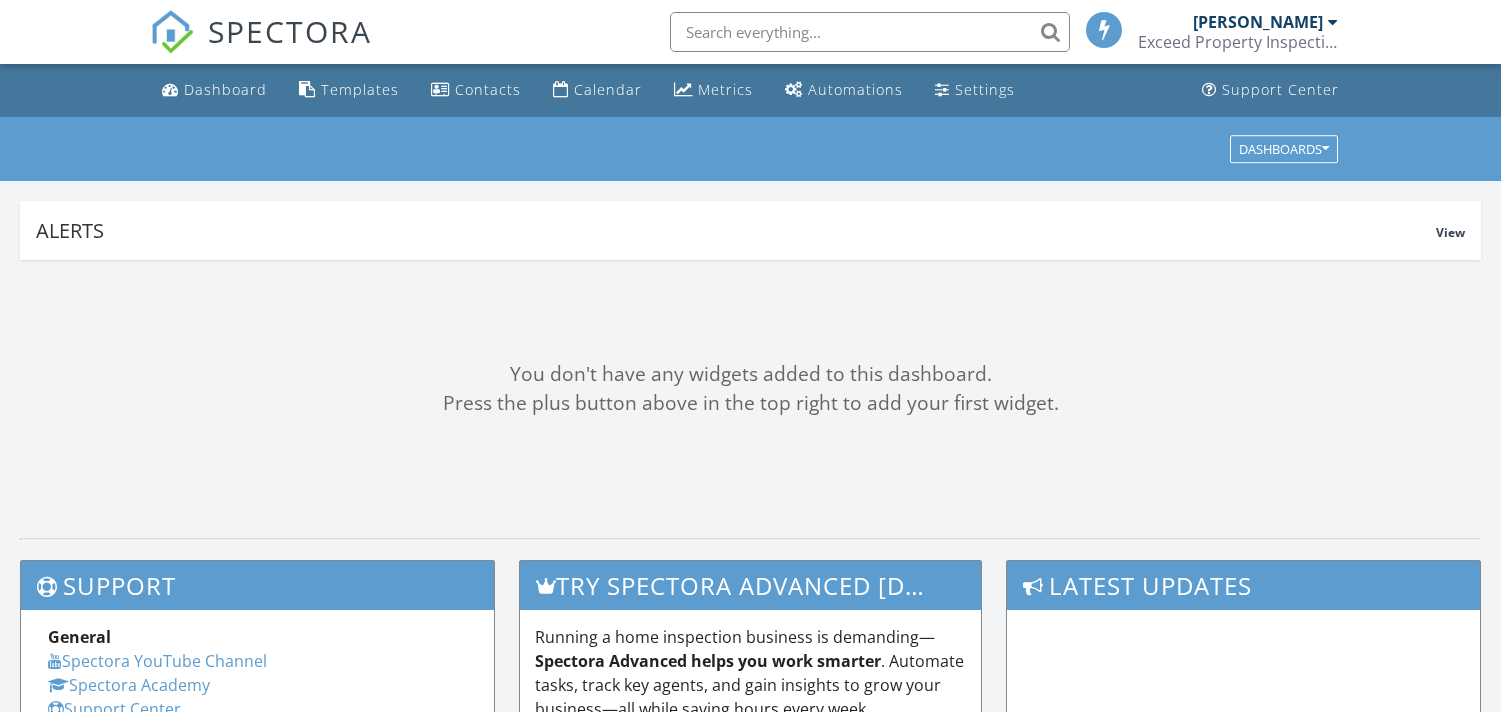 scroll, scrollTop: 0, scrollLeft: 0, axis: both 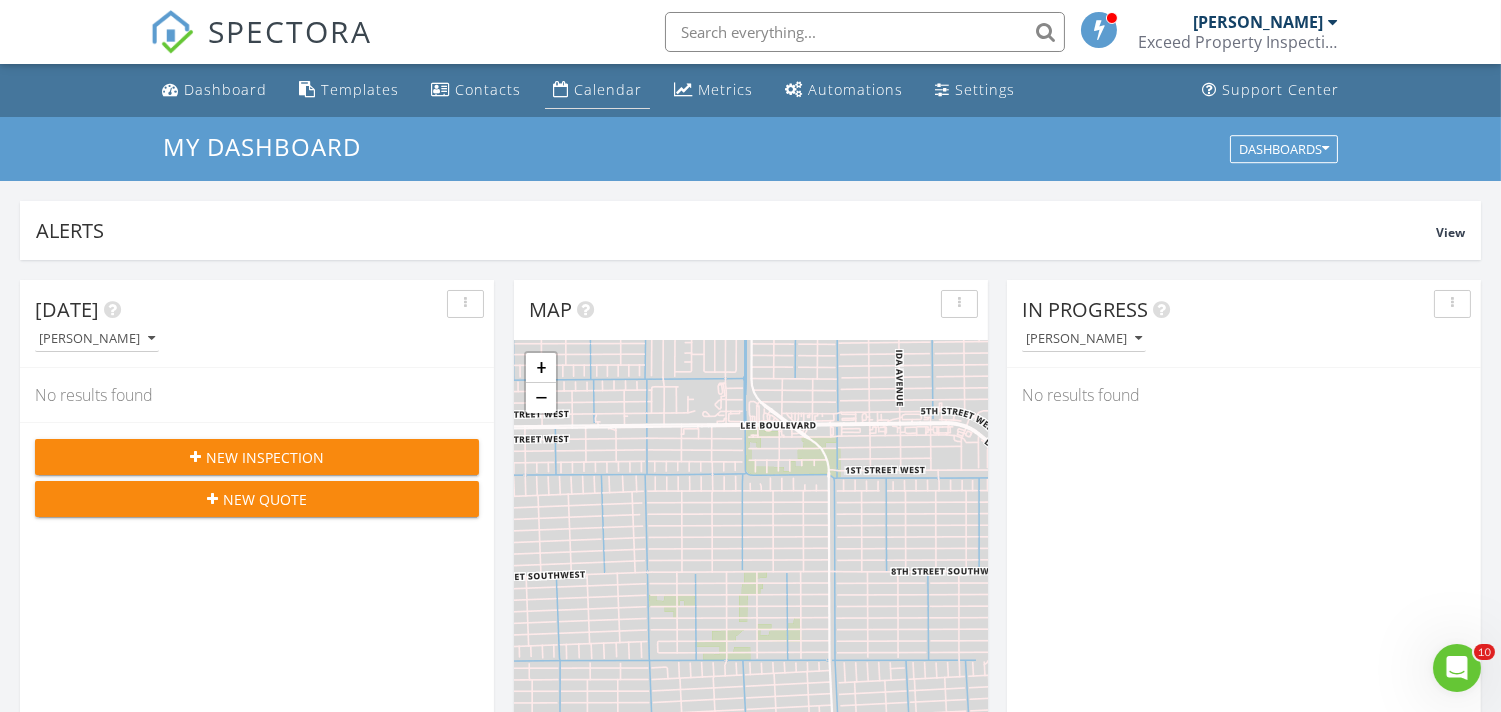 click on "Calendar" at bounding box center (608, 89) 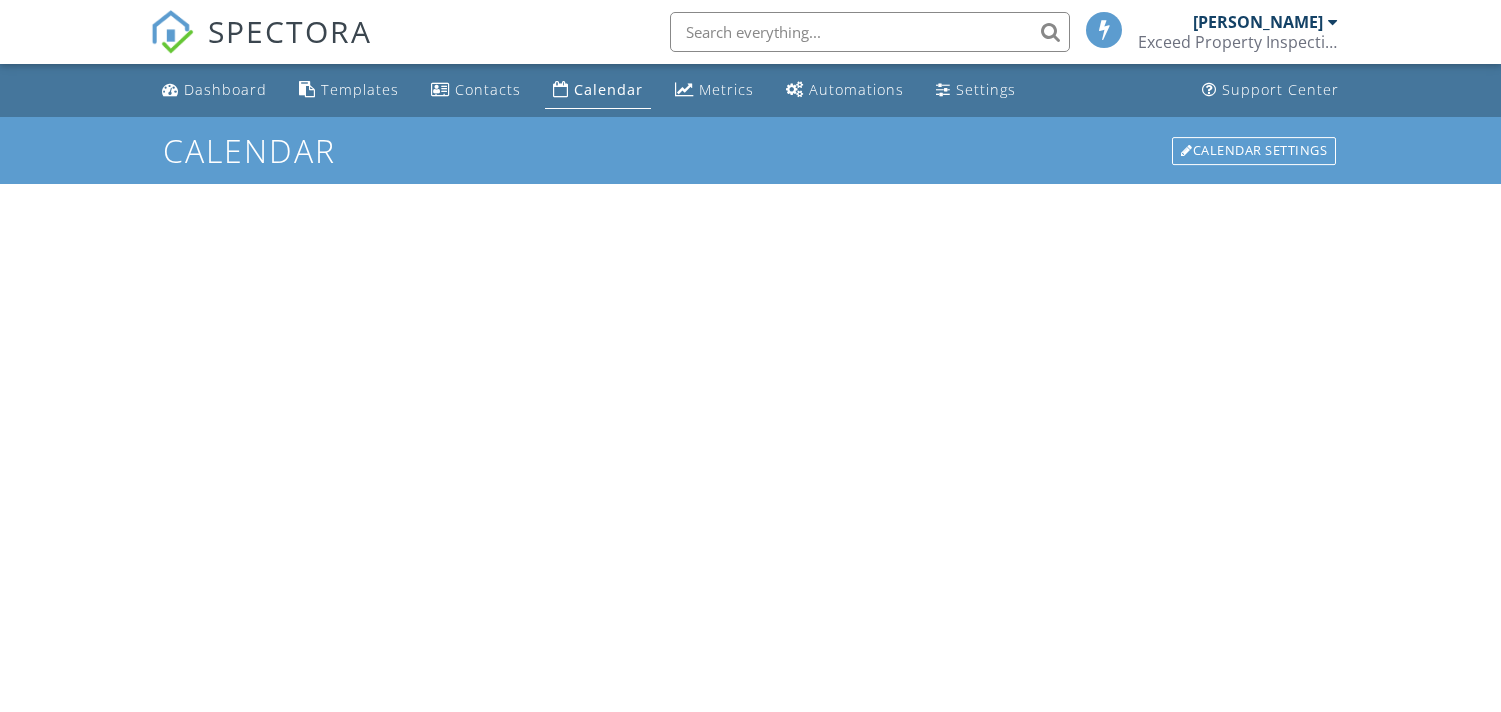 scroll, scrollTop: 0, scrollLeft: 0, axis: both 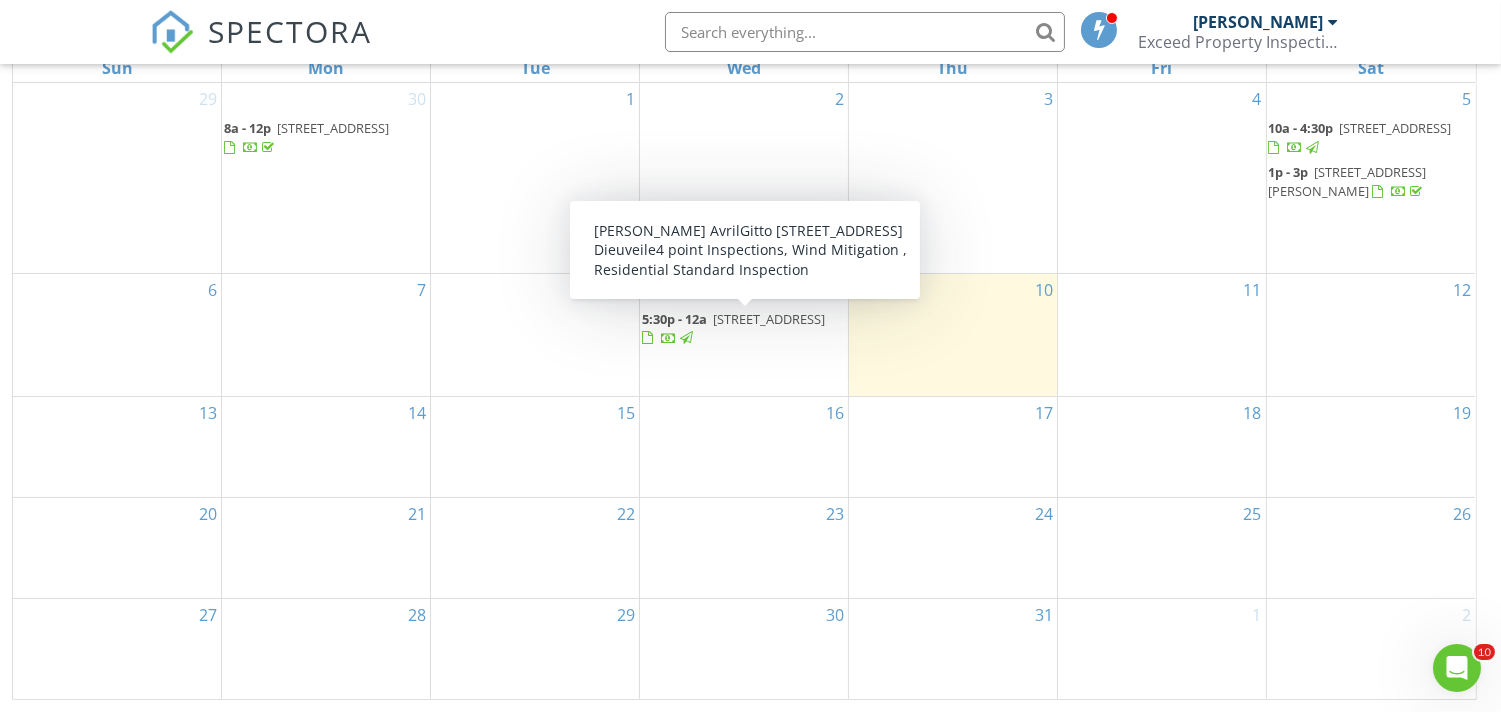 click on "1711 Jefferson Ave, Lehigh Acres 33972" at bounding box center [769, 319] 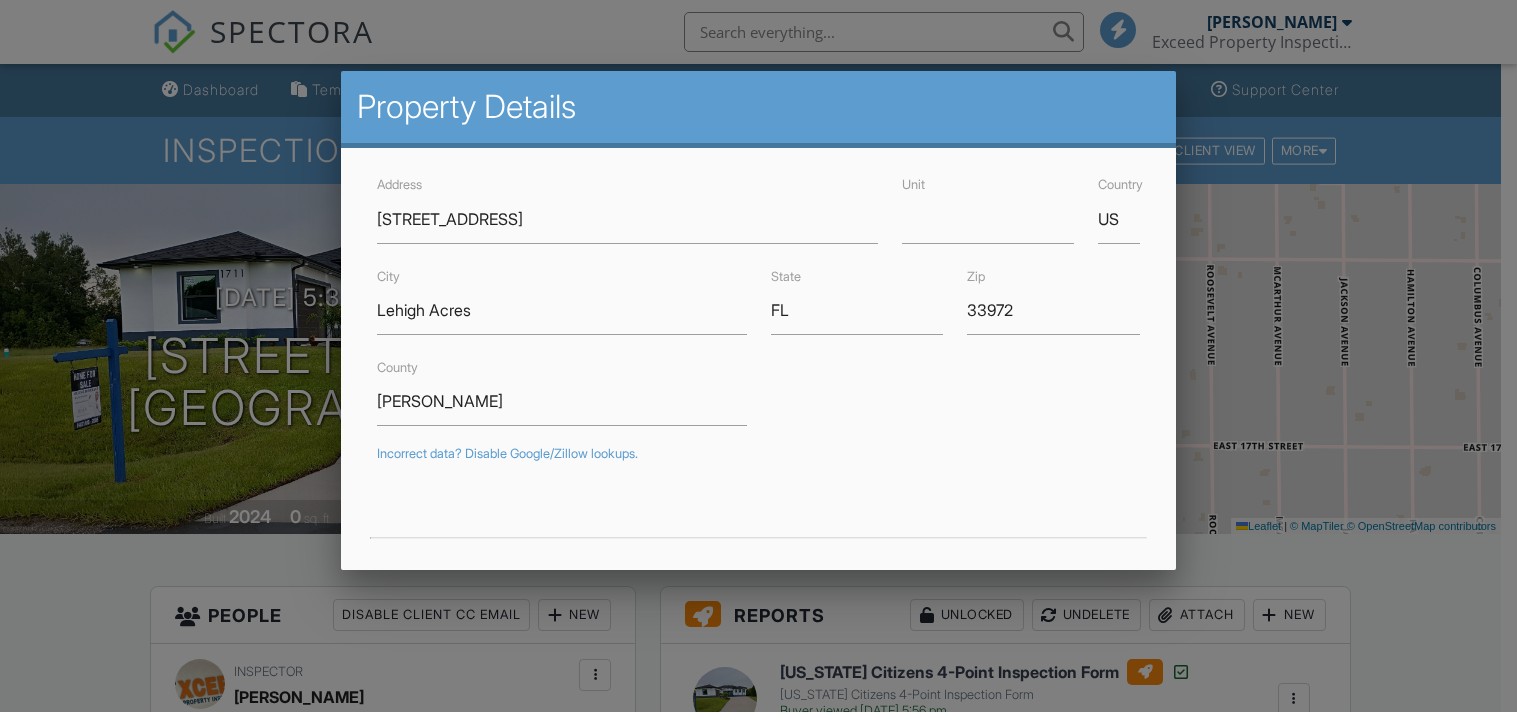scroll, scrollTop: 0, scrollLeft: 0, axis: both 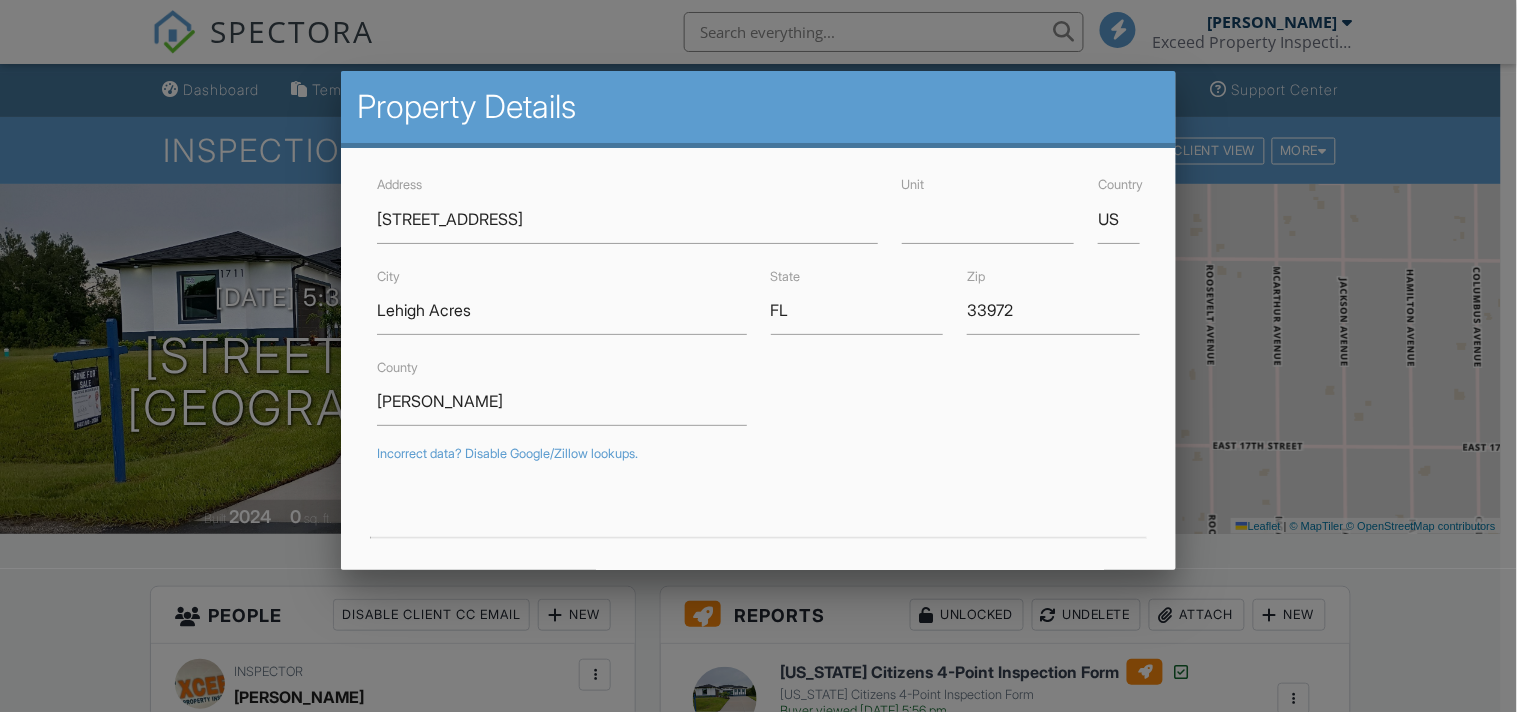 click at bounding box center [758, 345] 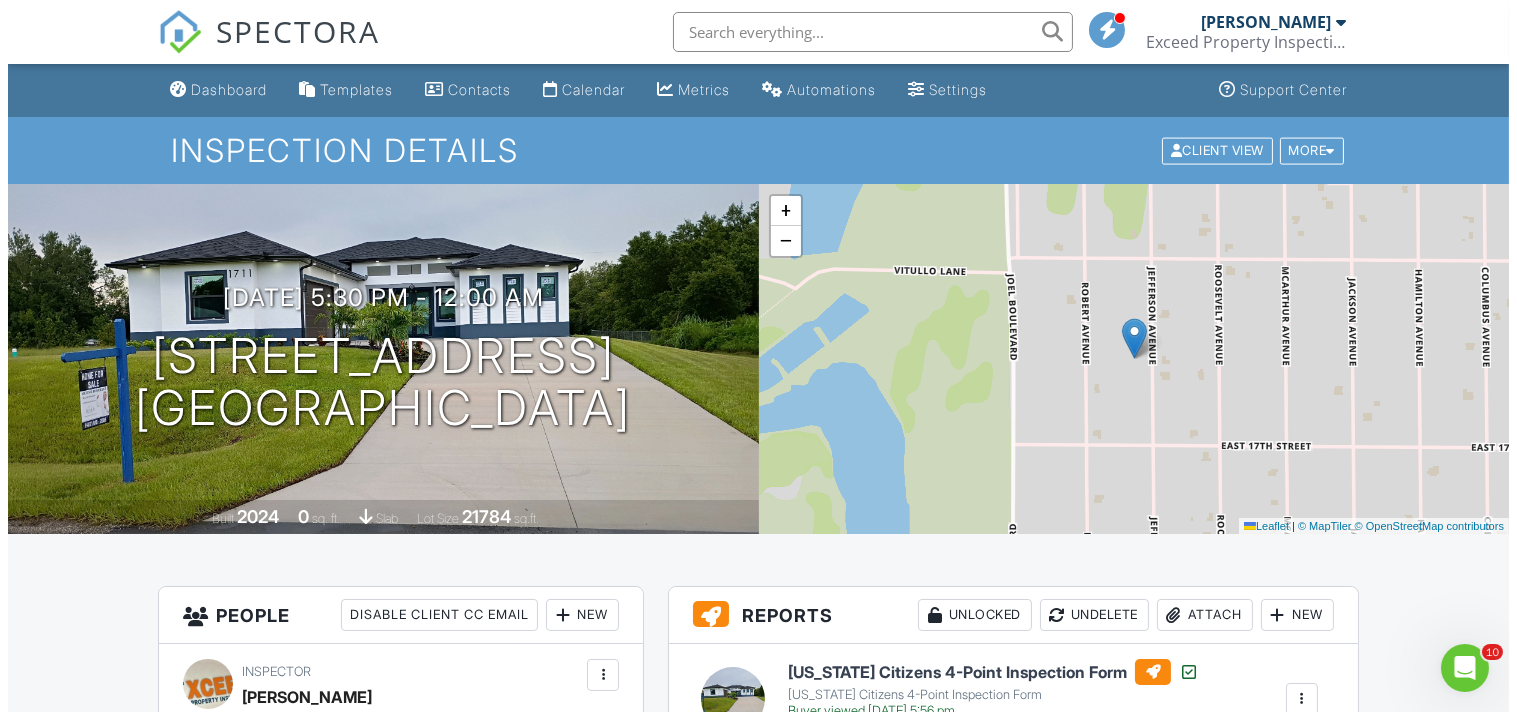 scroll, scrollTop: 0, scrollLeft: 0, axis: both 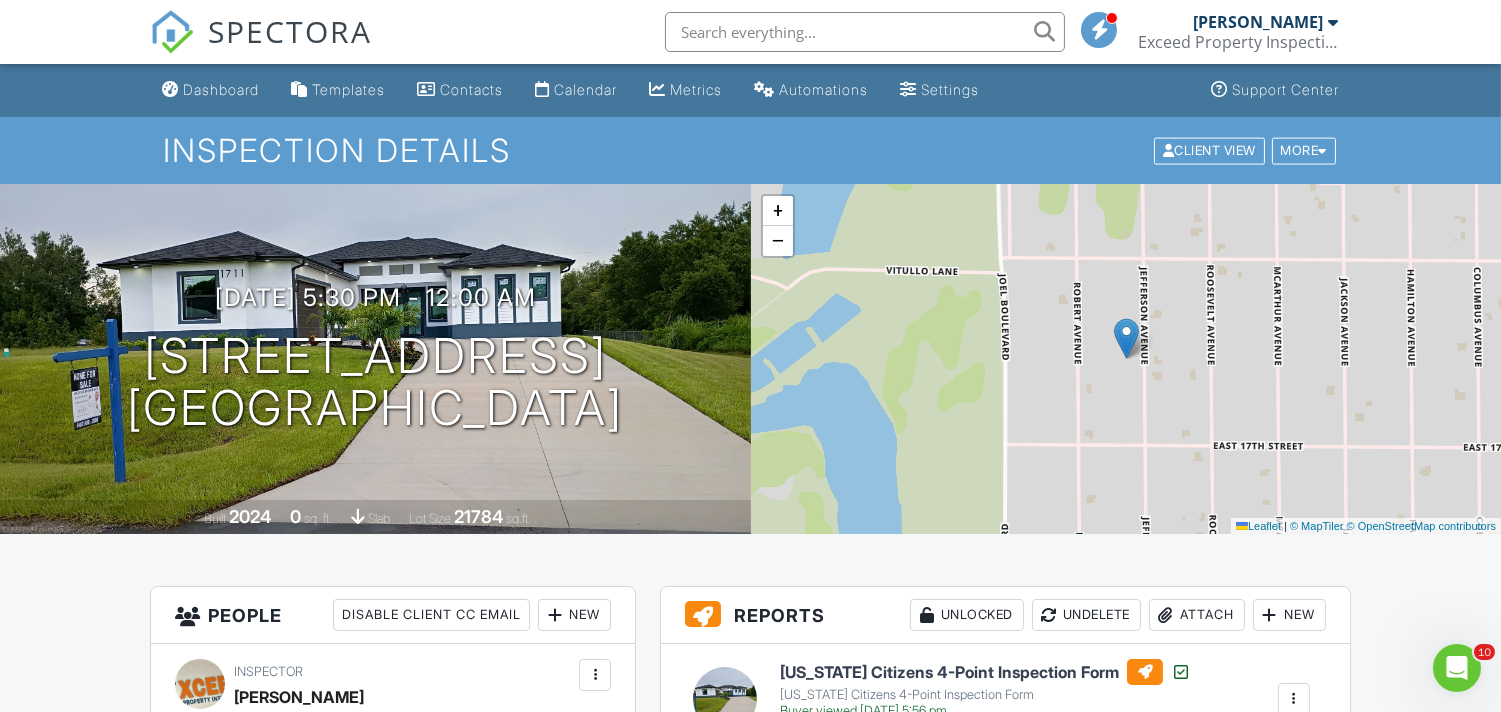 click on "07/09/2025  5:30 pm
- 12:00 am
1711 Jefferson Ave
Lehigh Acres, FL 33972
Built
2024
0
sq. ft.
slab
Lot Size
21784
sq.ft." at bounding box center (375, 359) 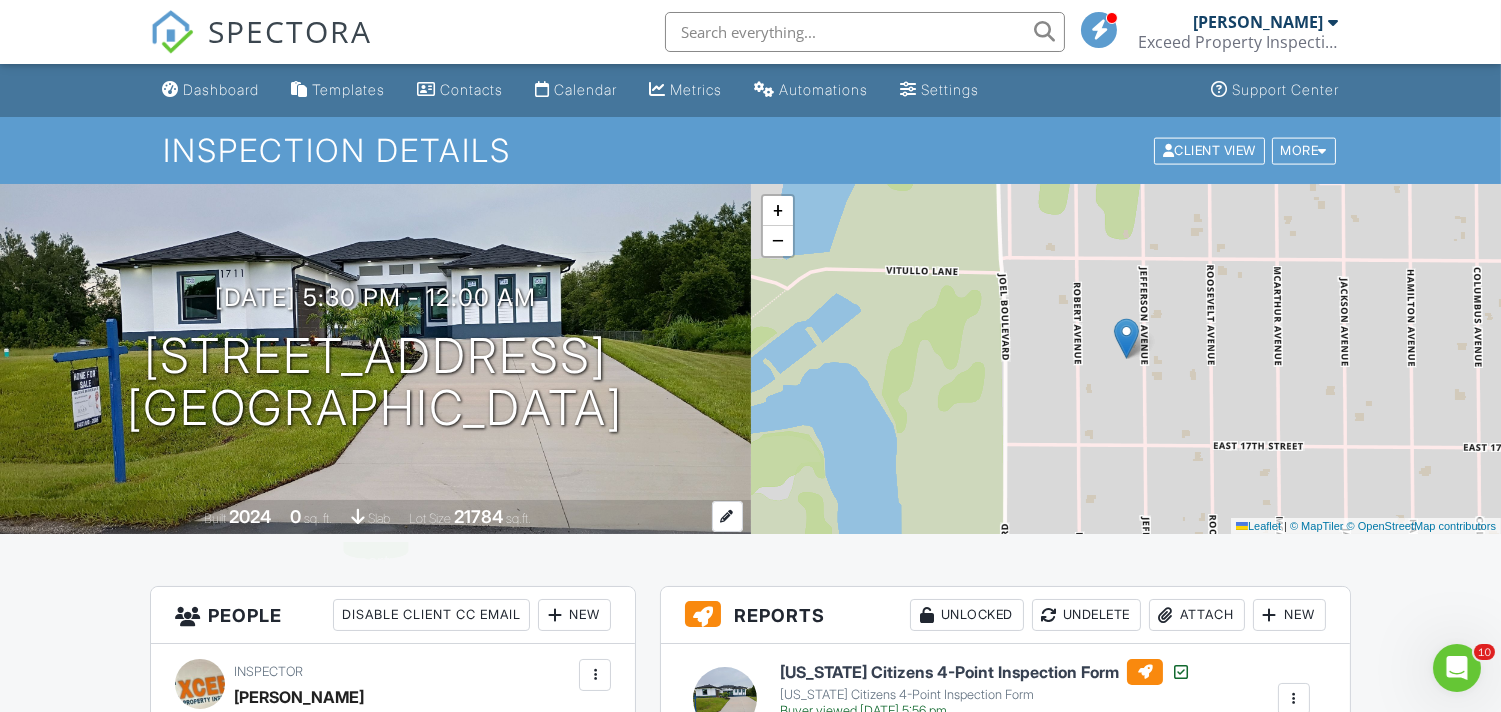 click on "slab" at bounding box center (379, 518) 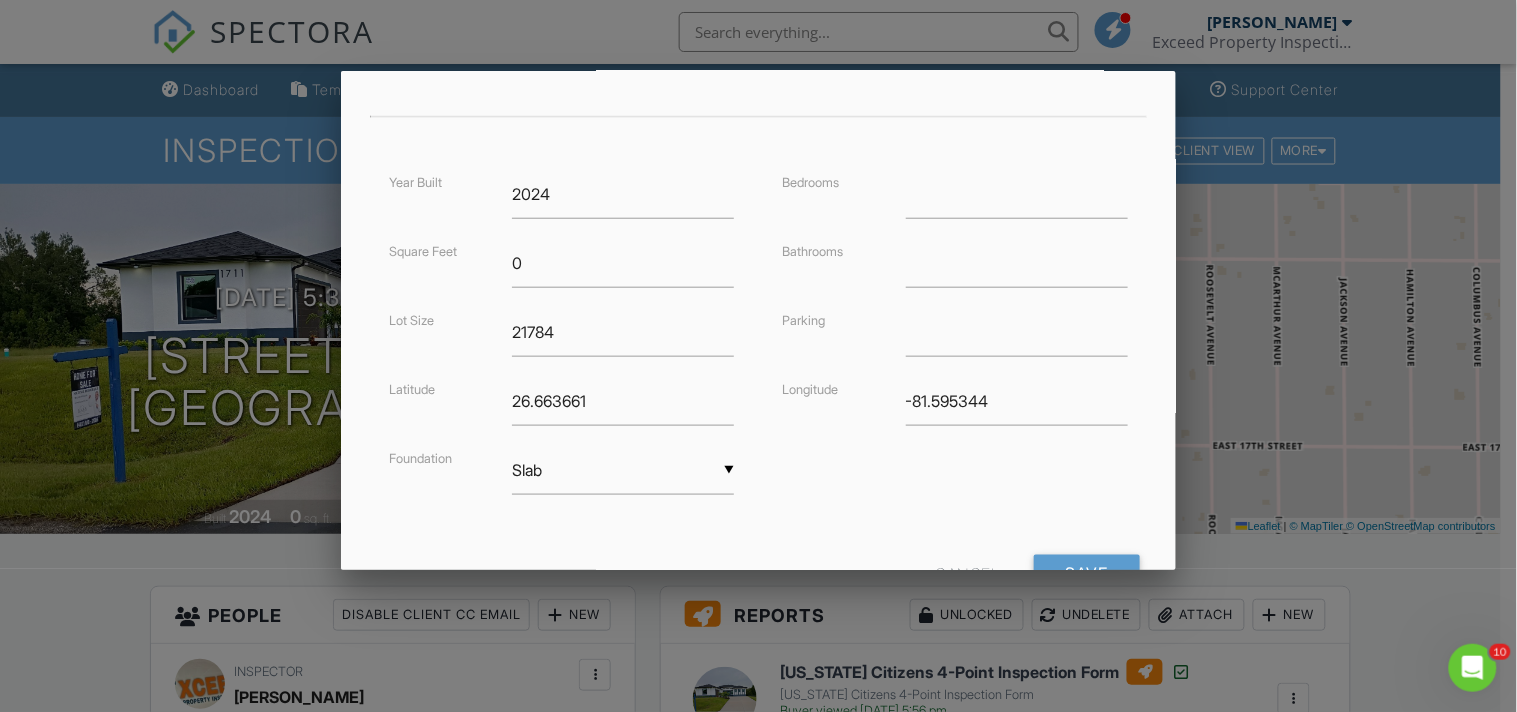scroll, scrollTop: 418, scrollLeft: 0, axis: vertical 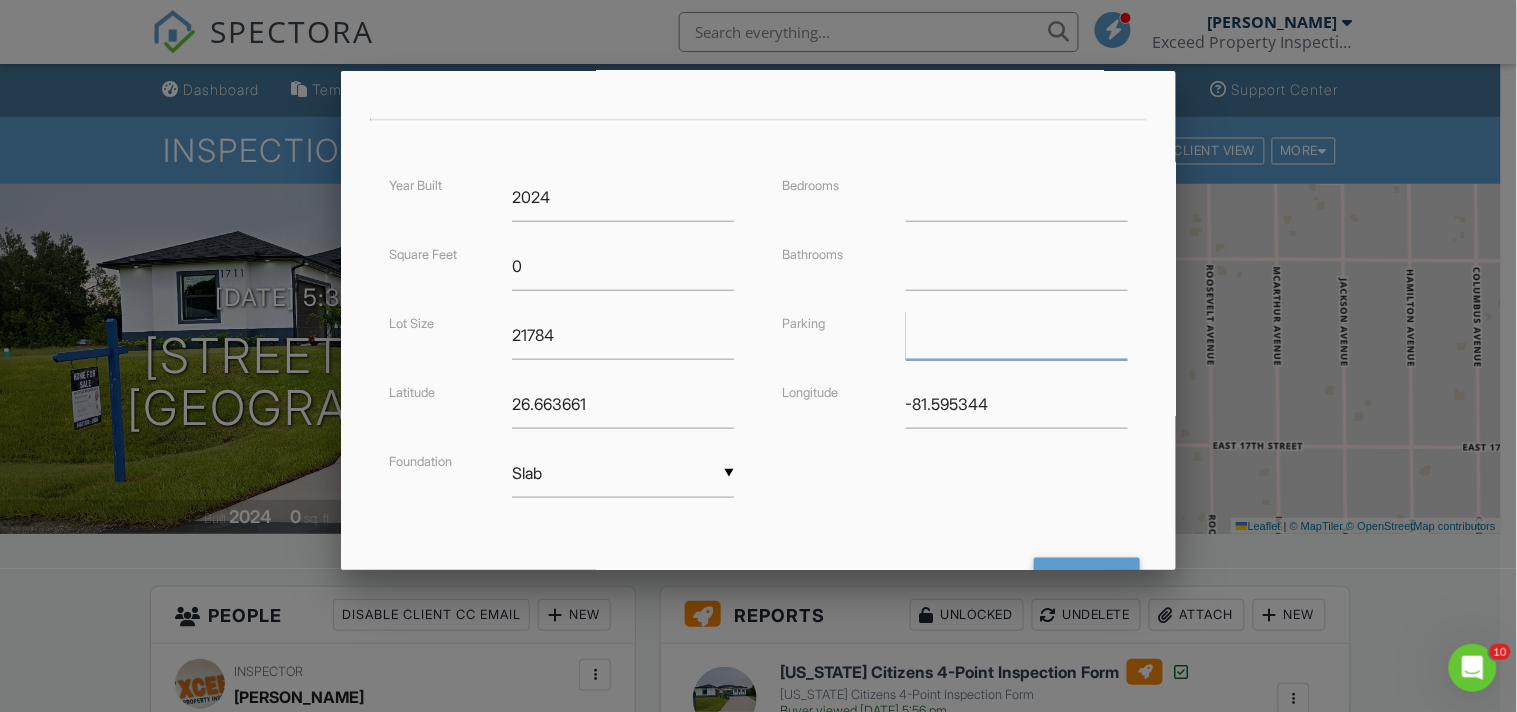 click at bounding box center (1017, 335) 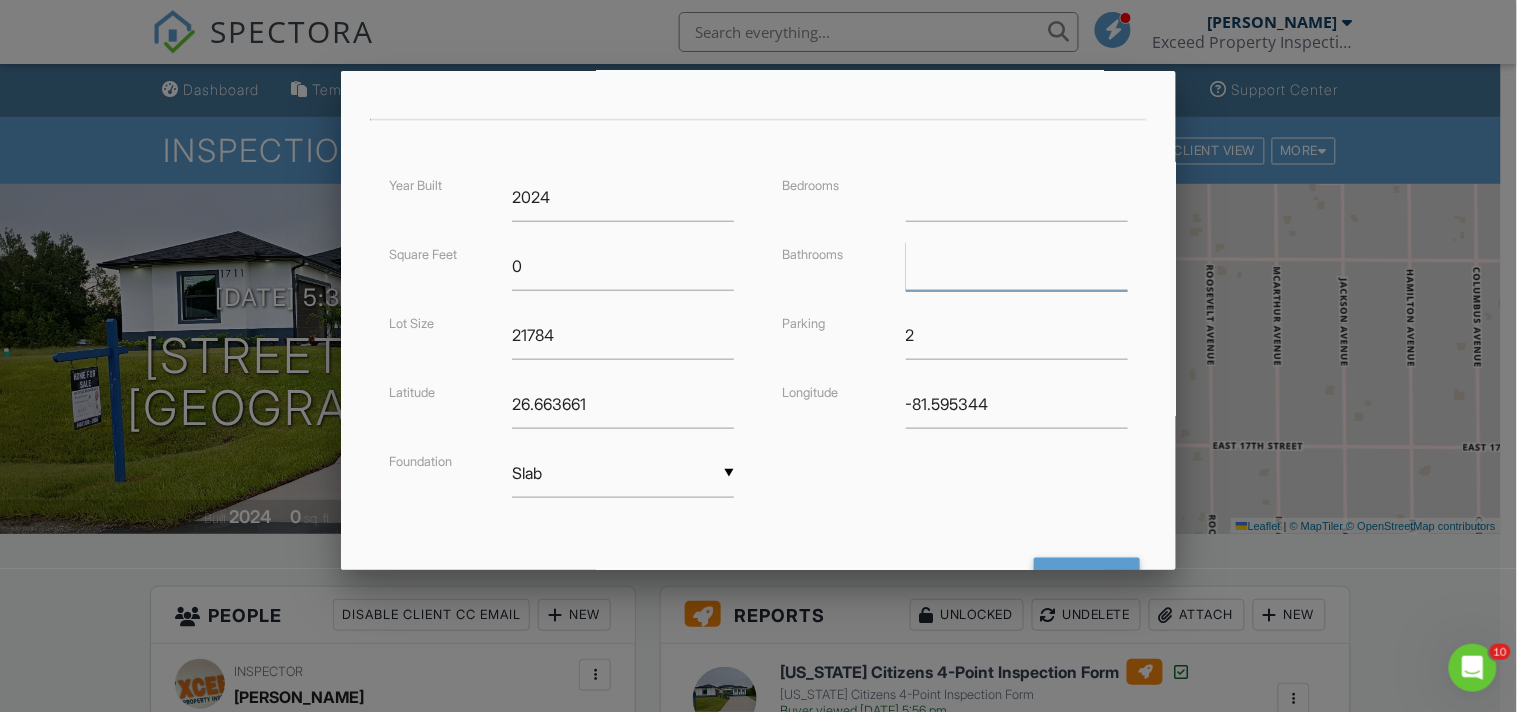click at bounding box center (1017, 266) 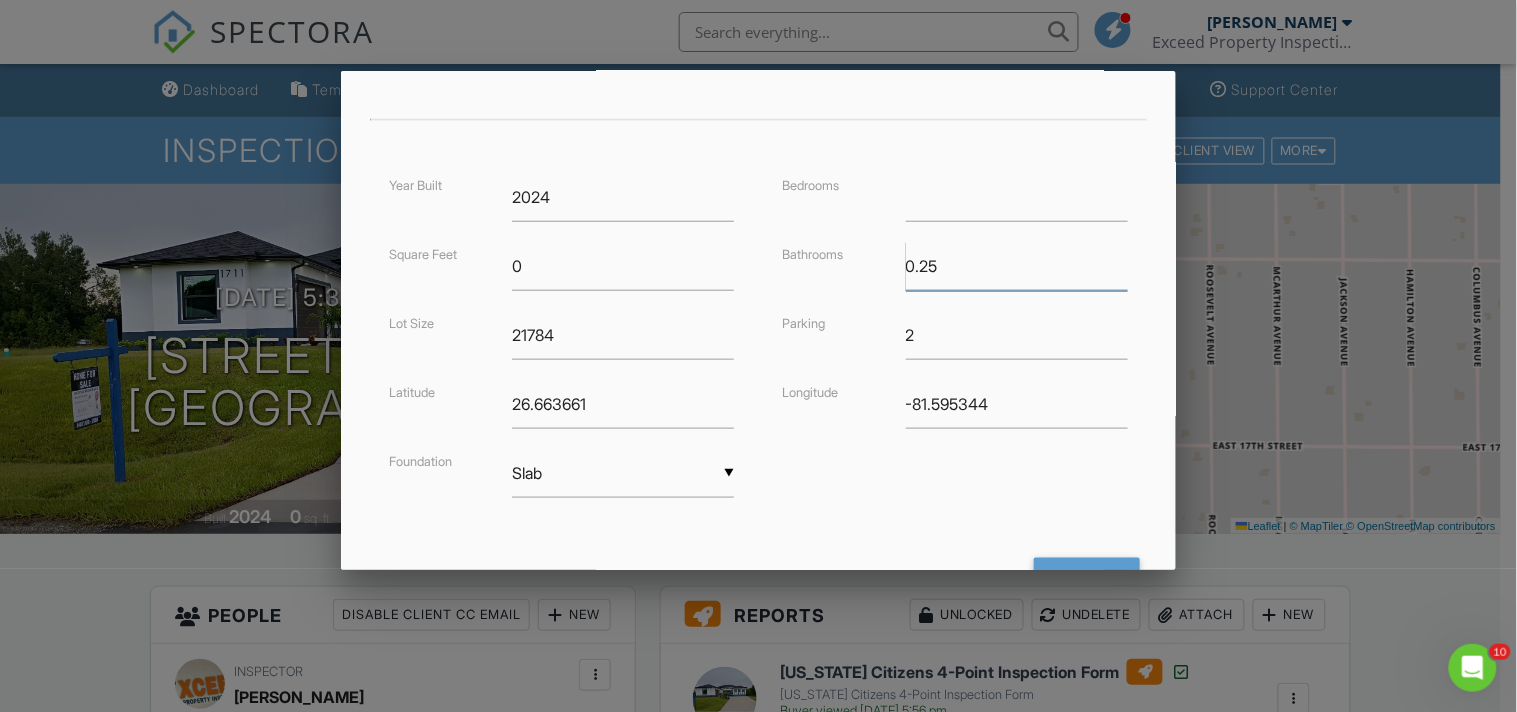click on "0.25" at bounding box center (1017, 266) 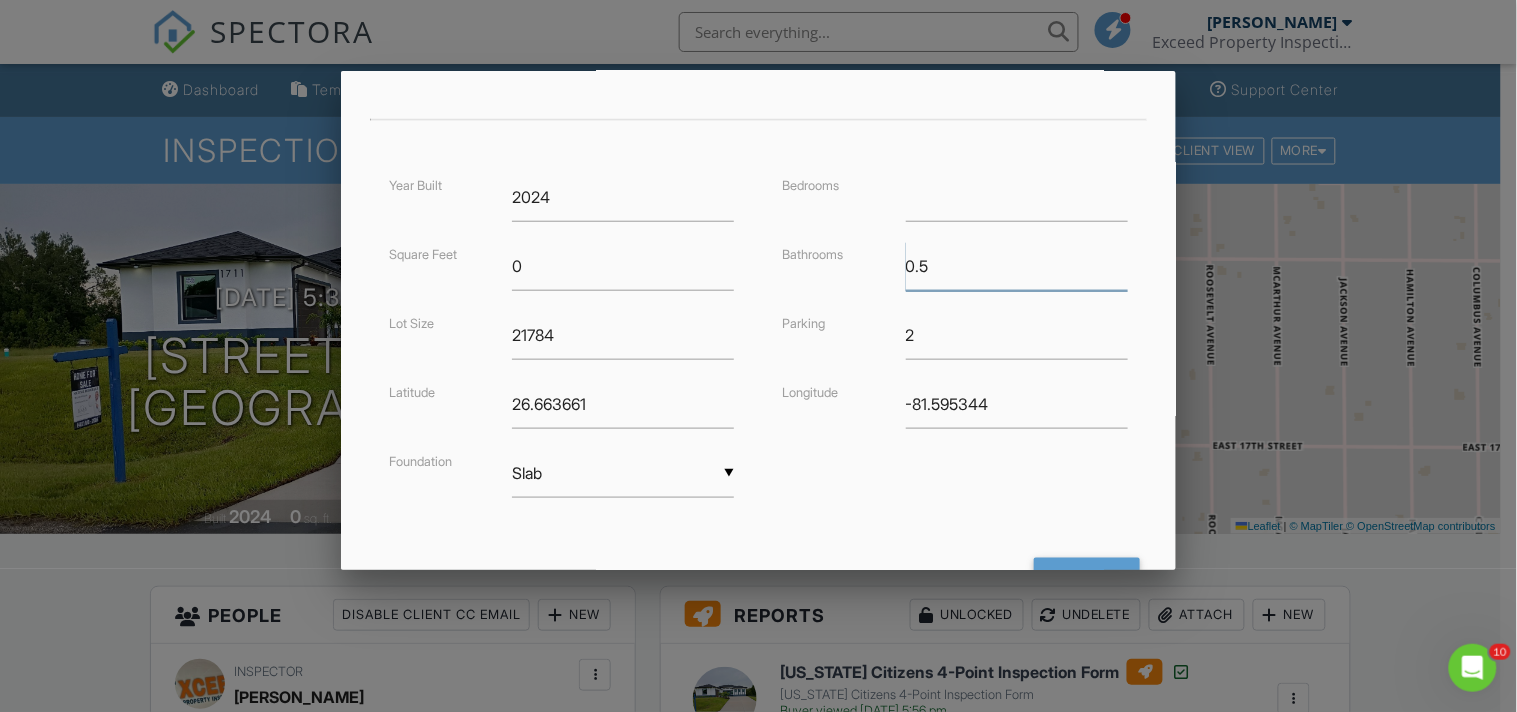 click on "0.5" at bounding box center (1017, 266) 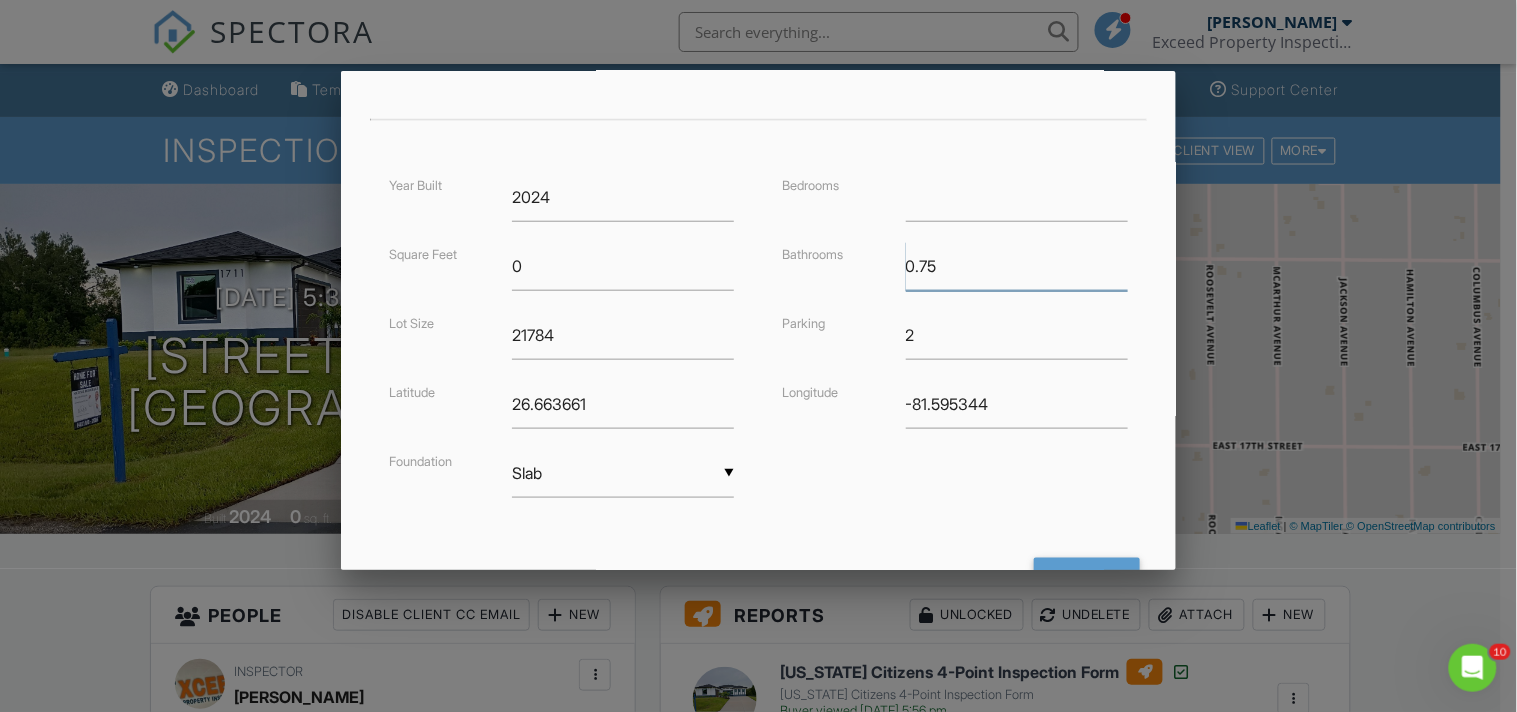 click on "0.75" at bounding box center (1017, 266) 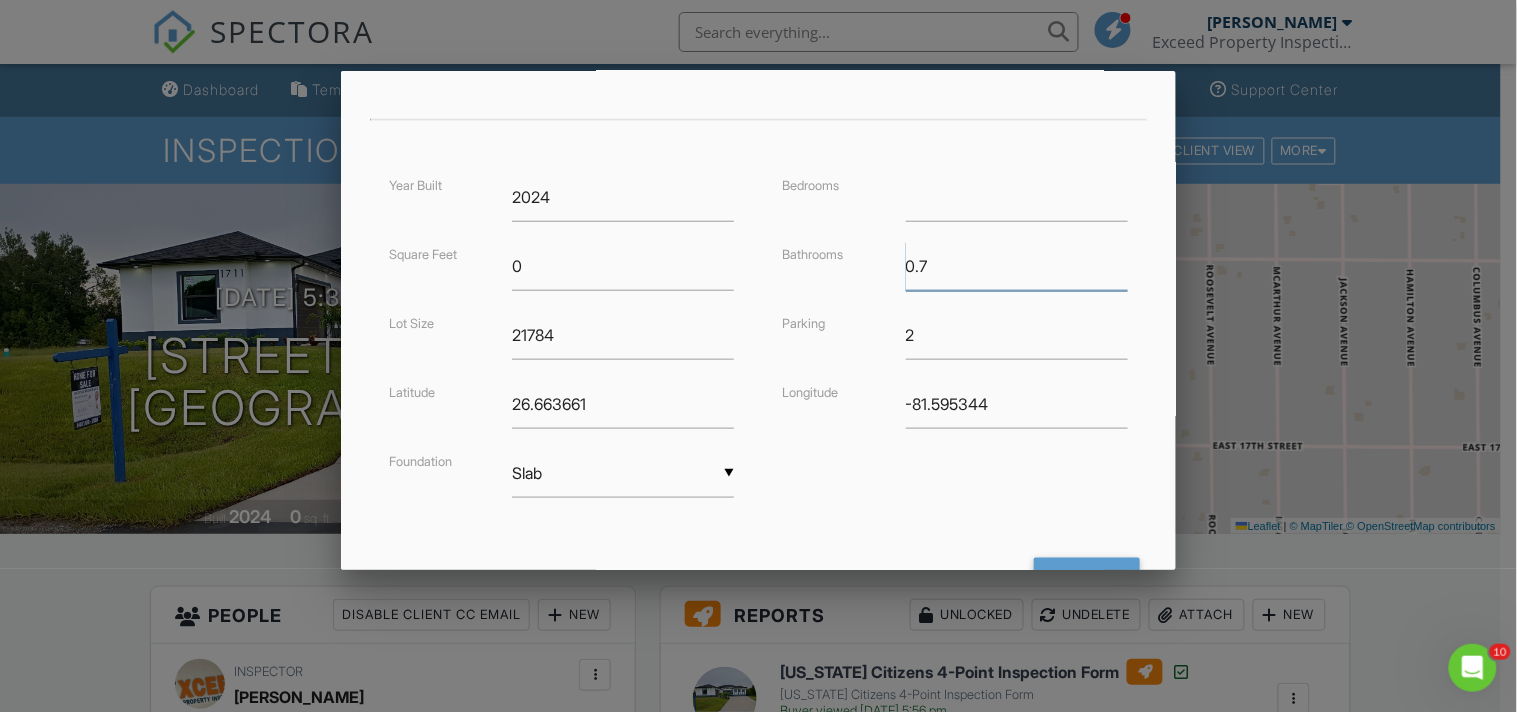 type on "0" 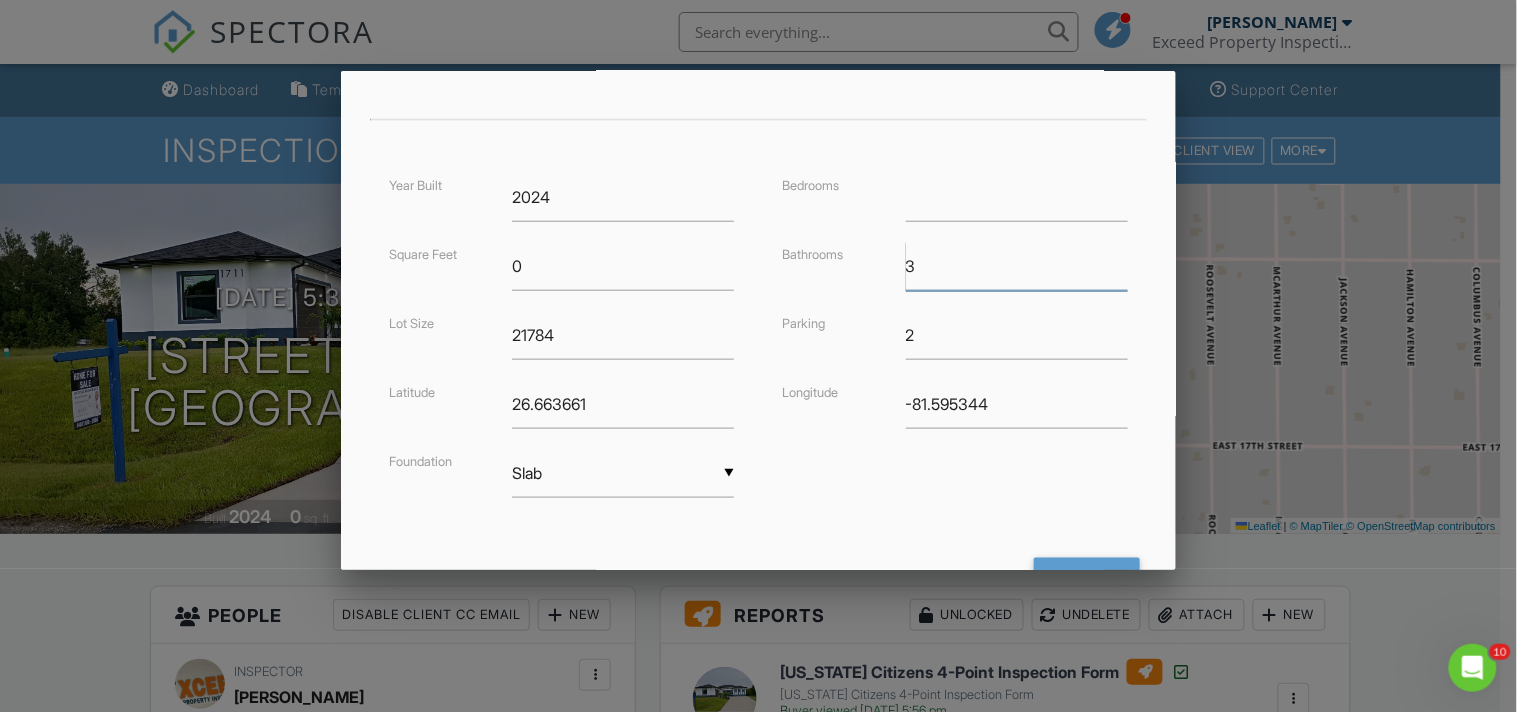 type on "3" 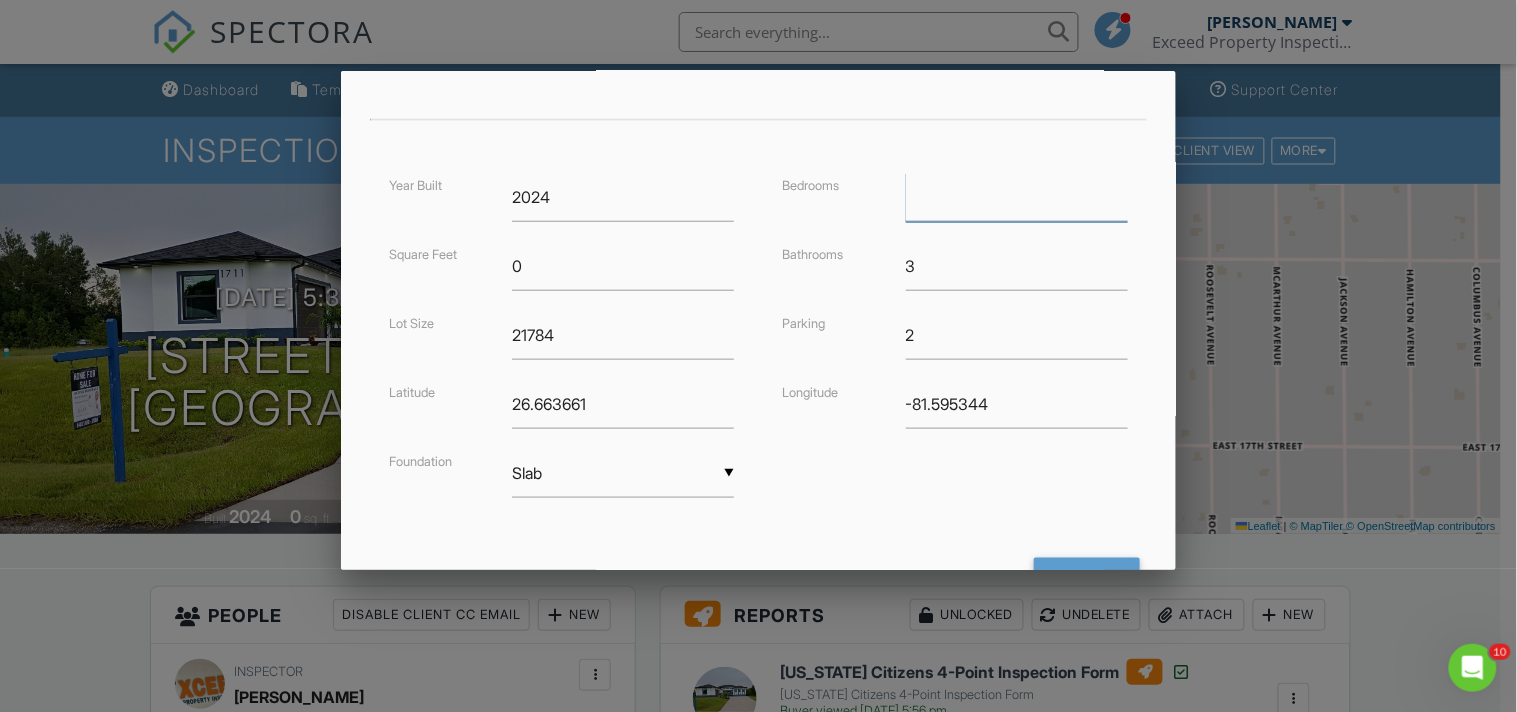 click at bounding box center [1017, 197] 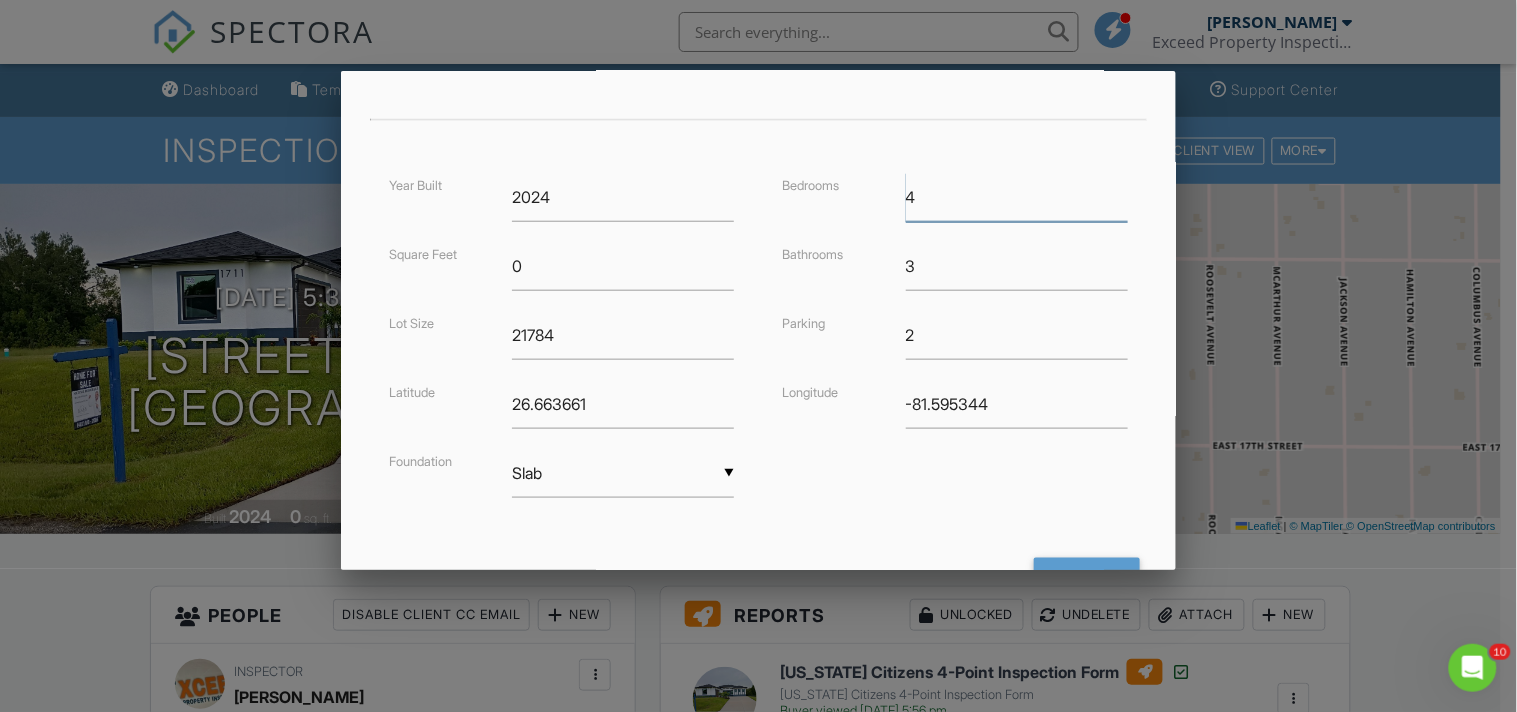 scroll, scrollTop: 501, scrollLeft: 0, axis: vertical 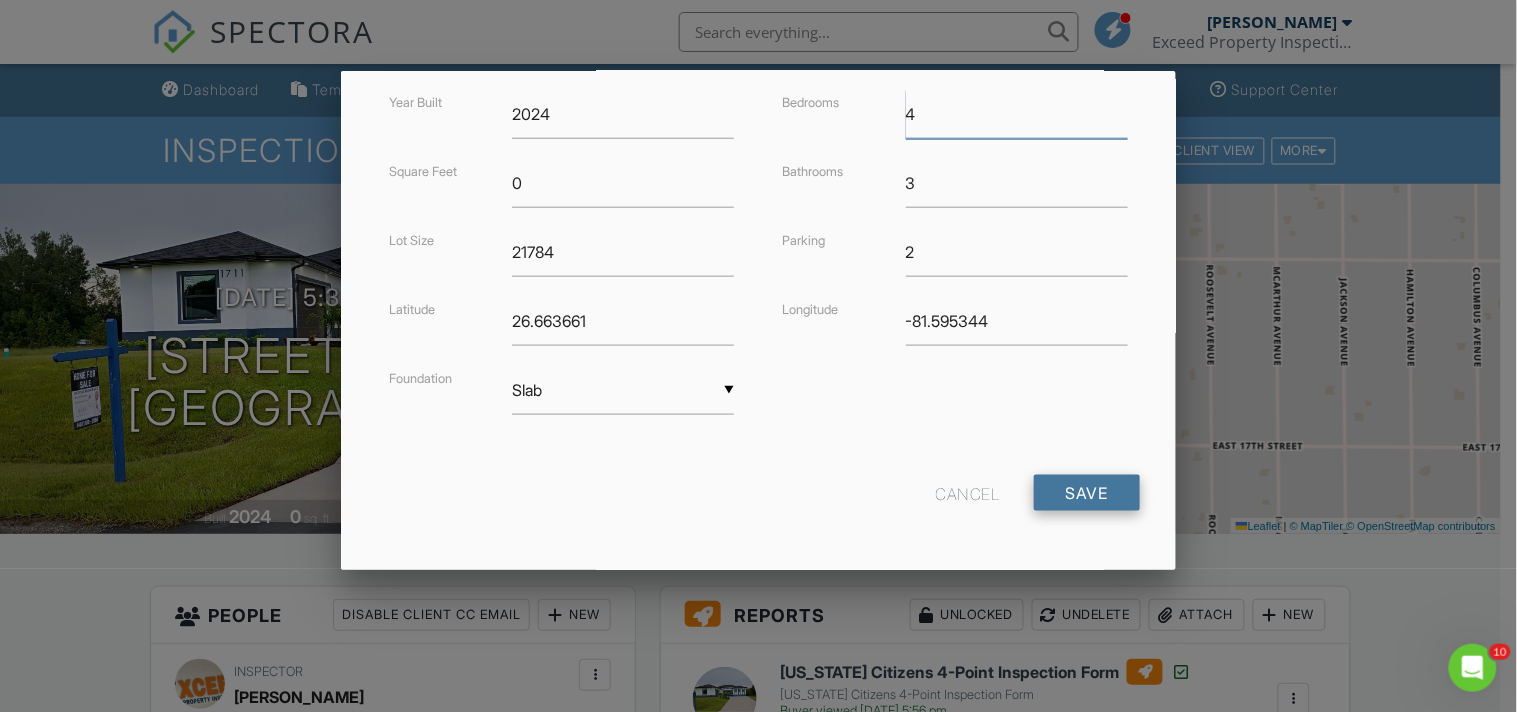 type on "4" 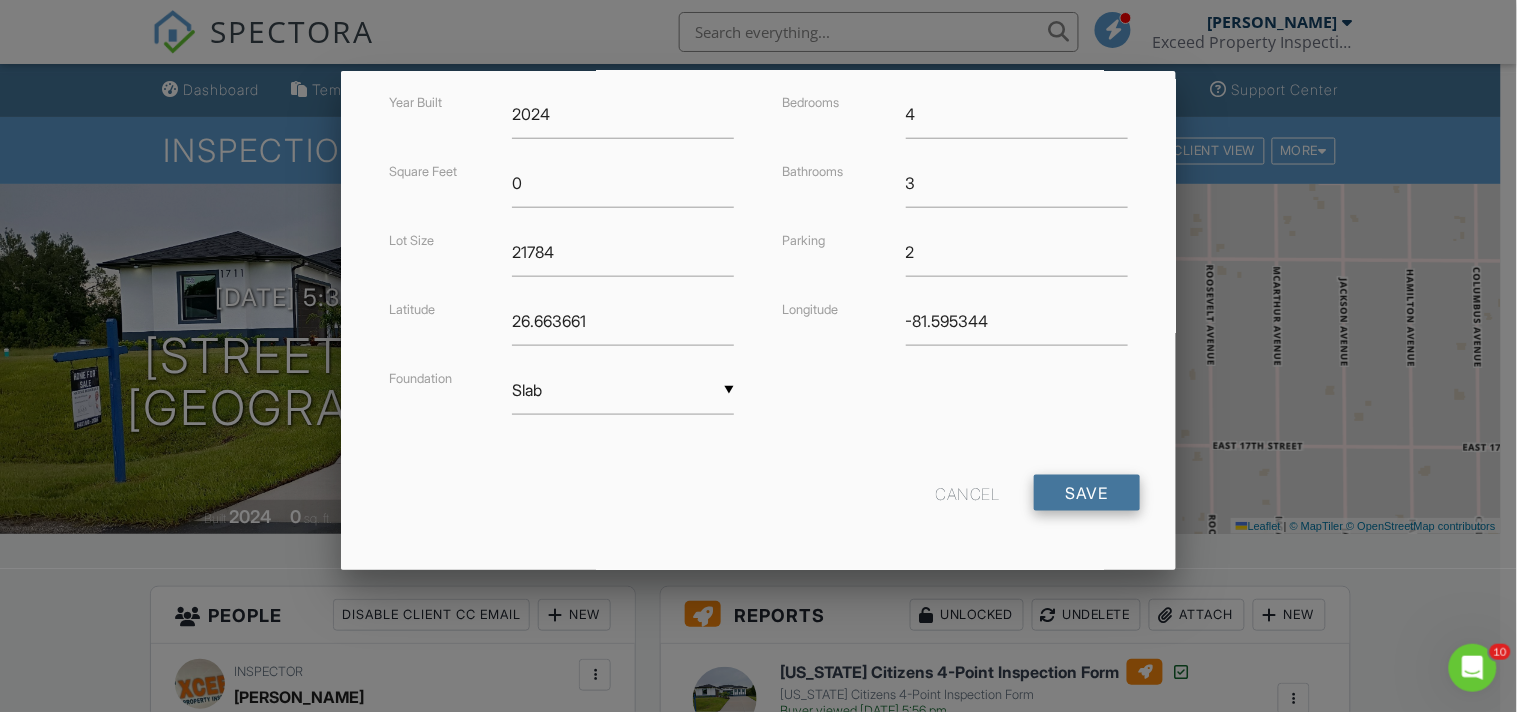 click on "Save" at bounding box center [1087, 493] 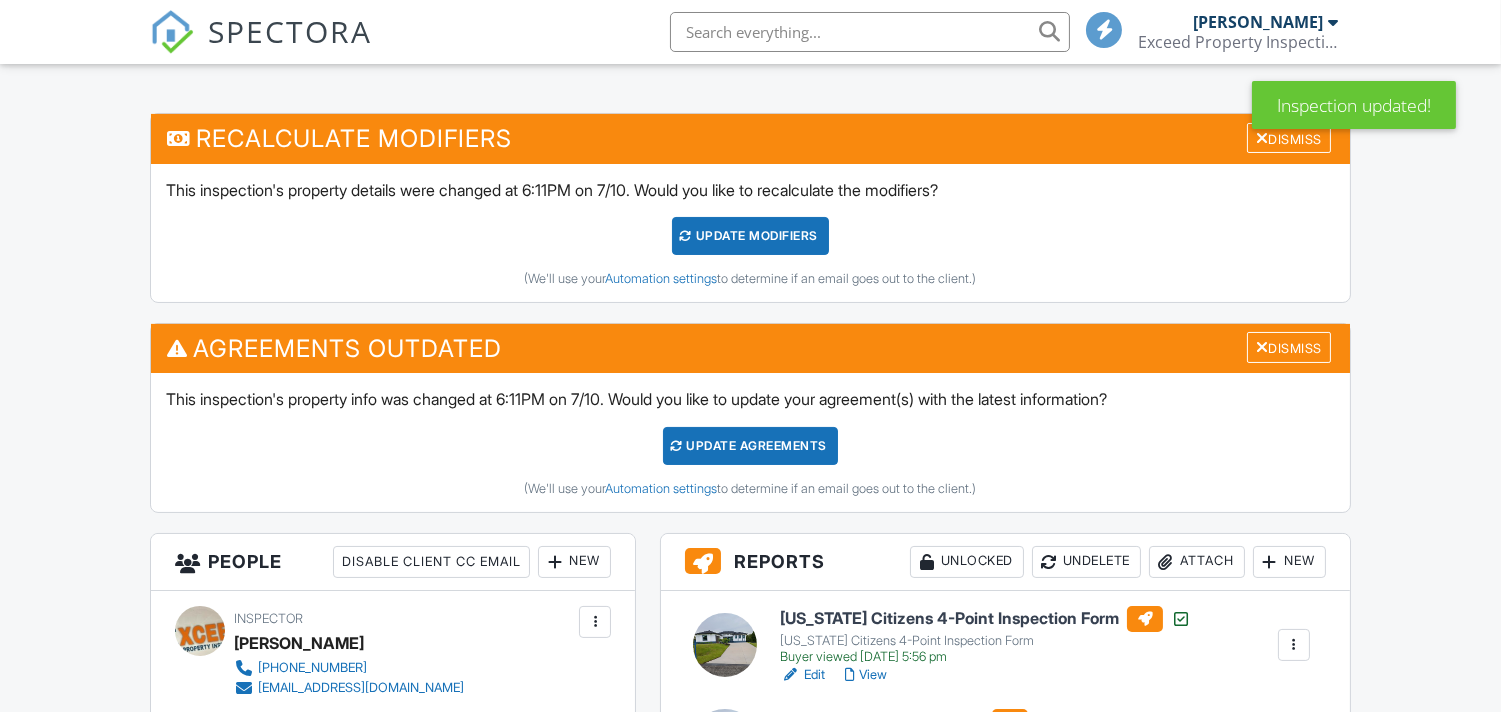 scroll, scrollTop: 473, scrollLeft: 0, axis: vertical 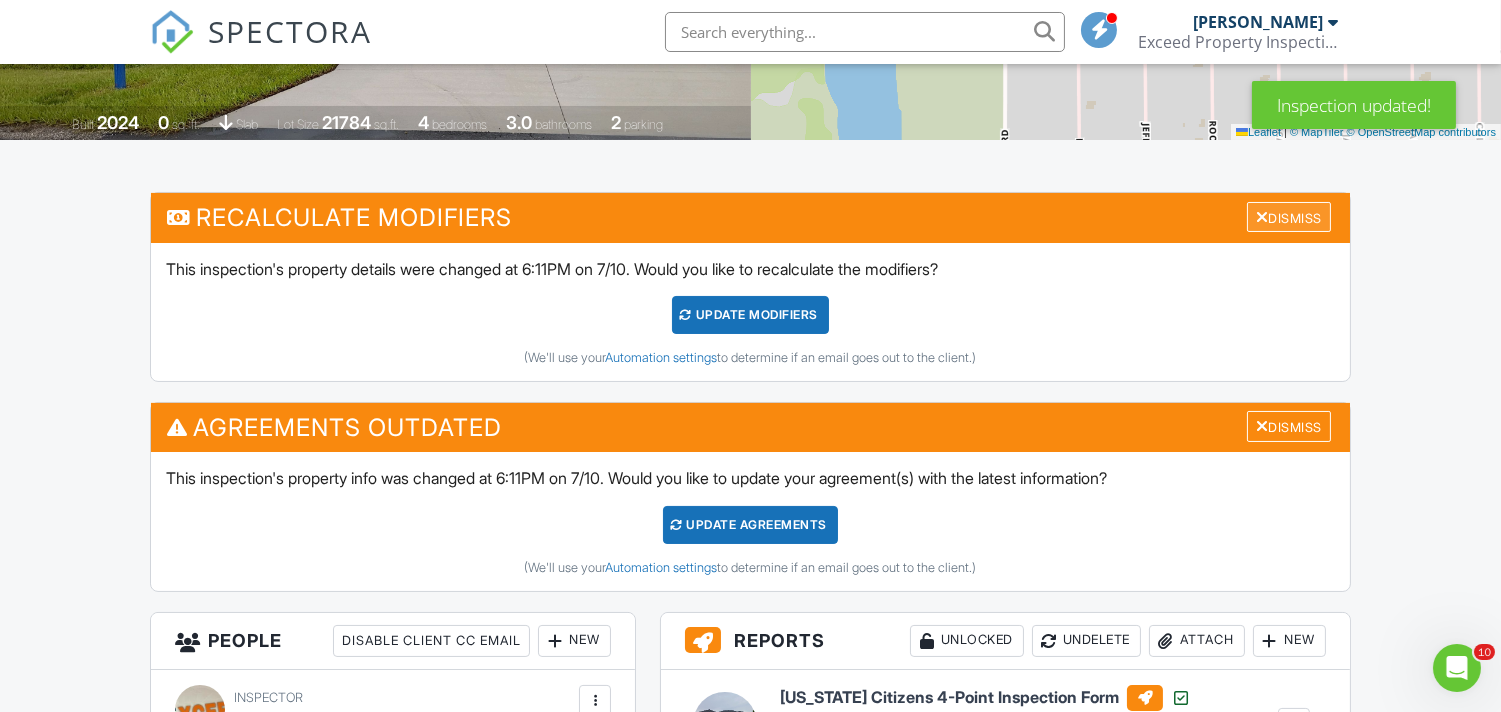 click on "Dismiss" at bounding box center (1289, 217) 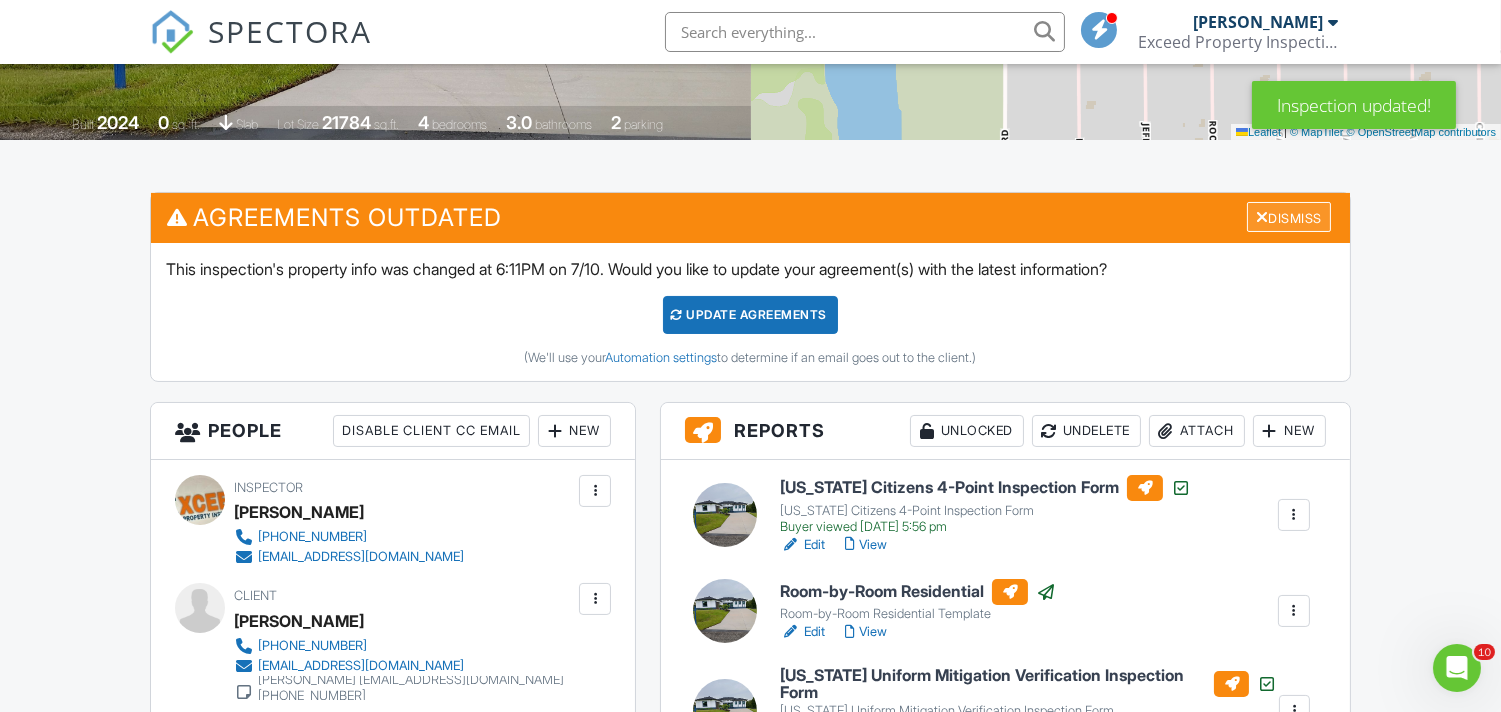 click on "Dismiss" at bounding box center (1289, 217) 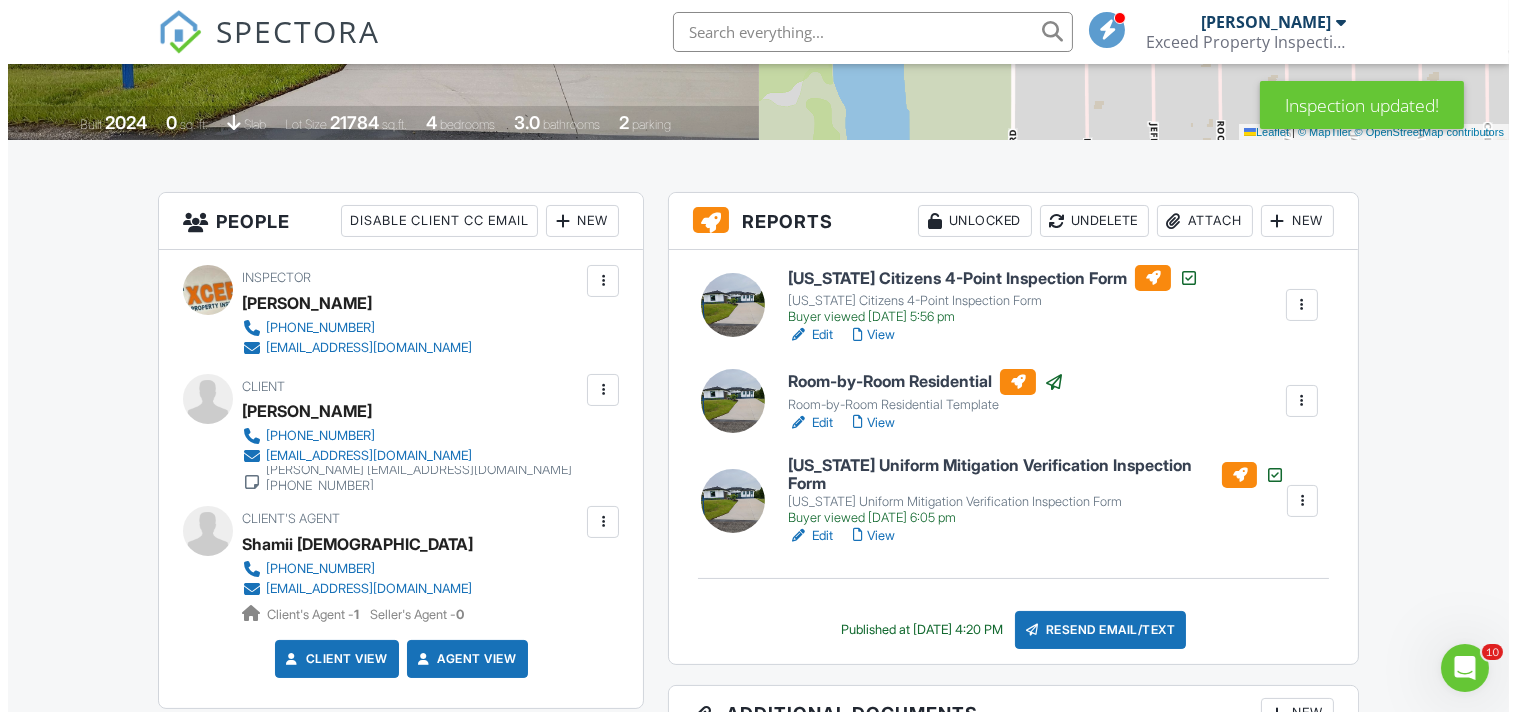 scroll, scrollTop: 0, scrollLeft: 0, axis: both 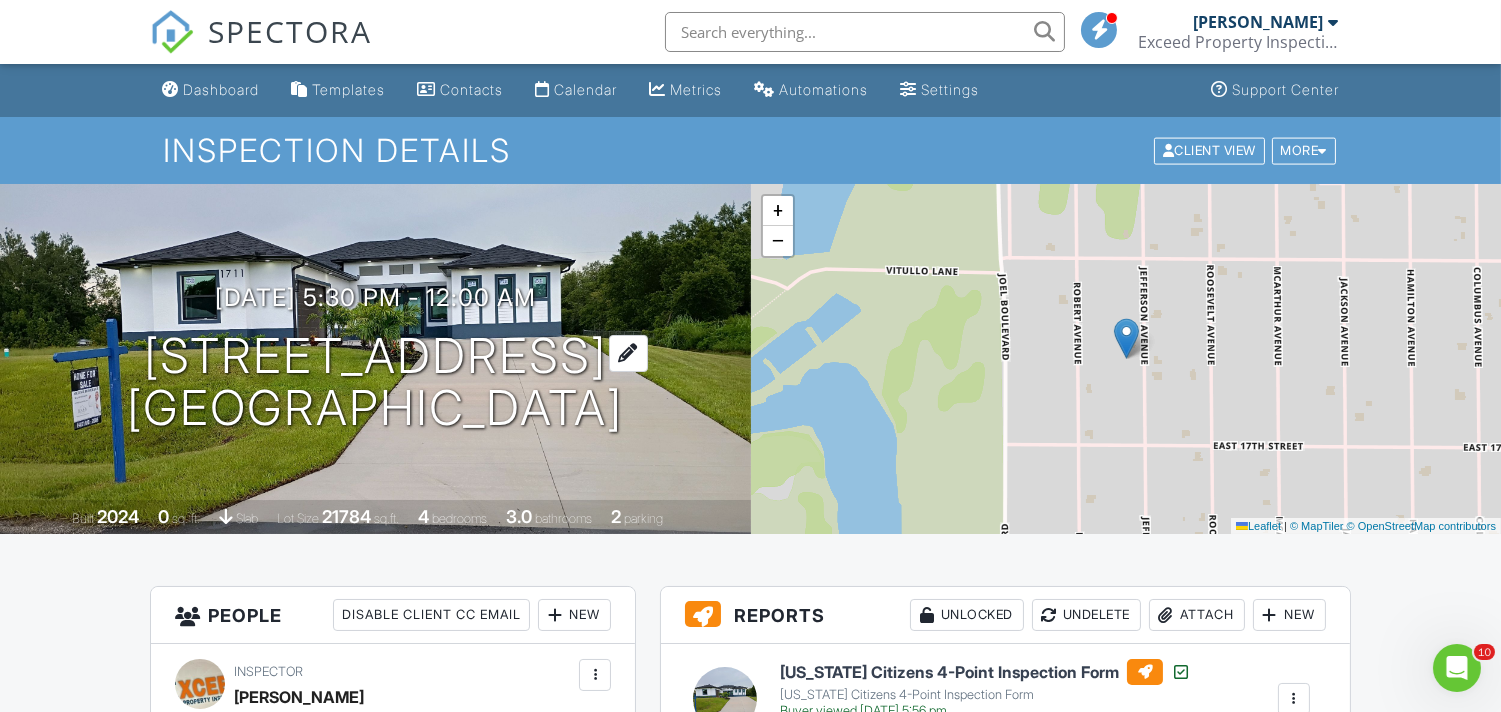 click on "1711 Jefferson Ave
Lehigh Acres, FL 33972" at bounding box center (375, 383) 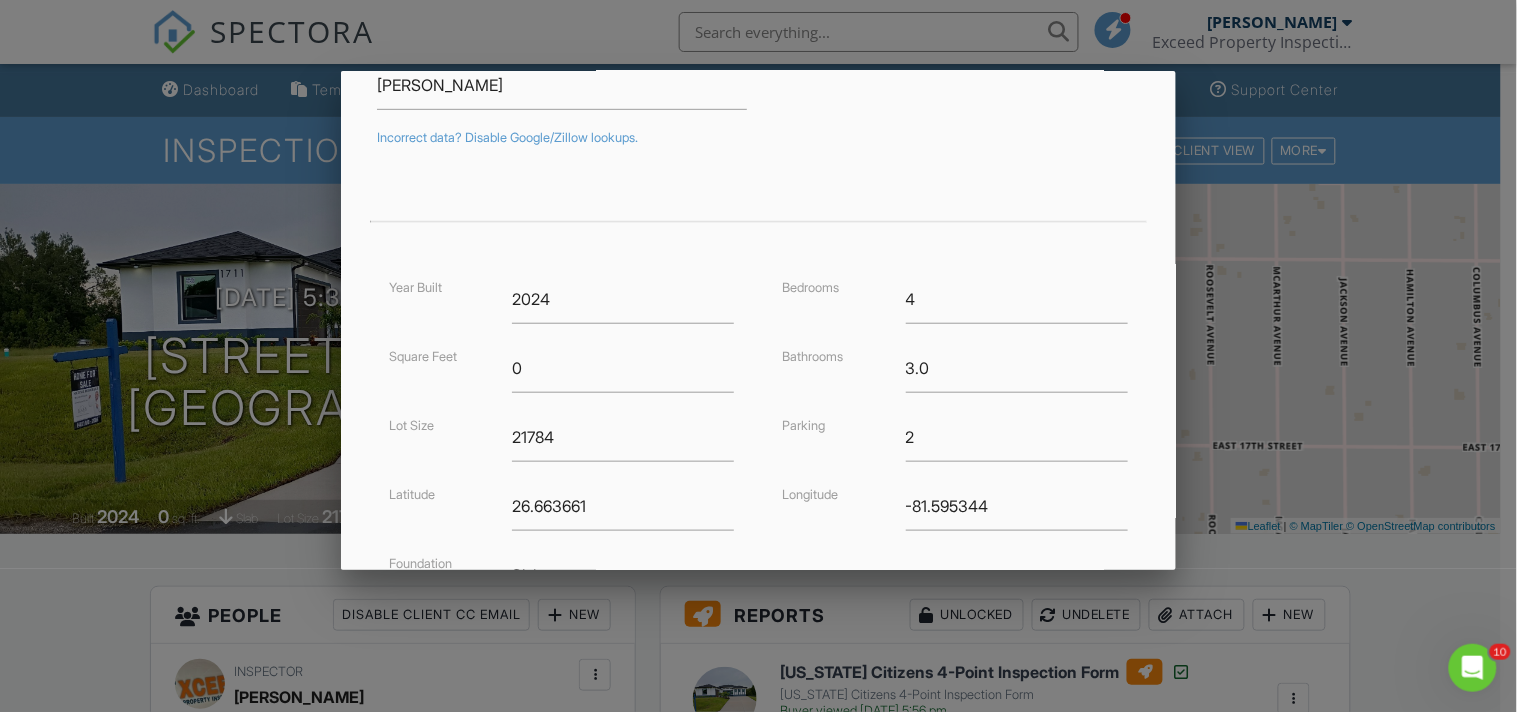 scroll, scrollTop: 336, scrollLeft: 0, axis: vertical 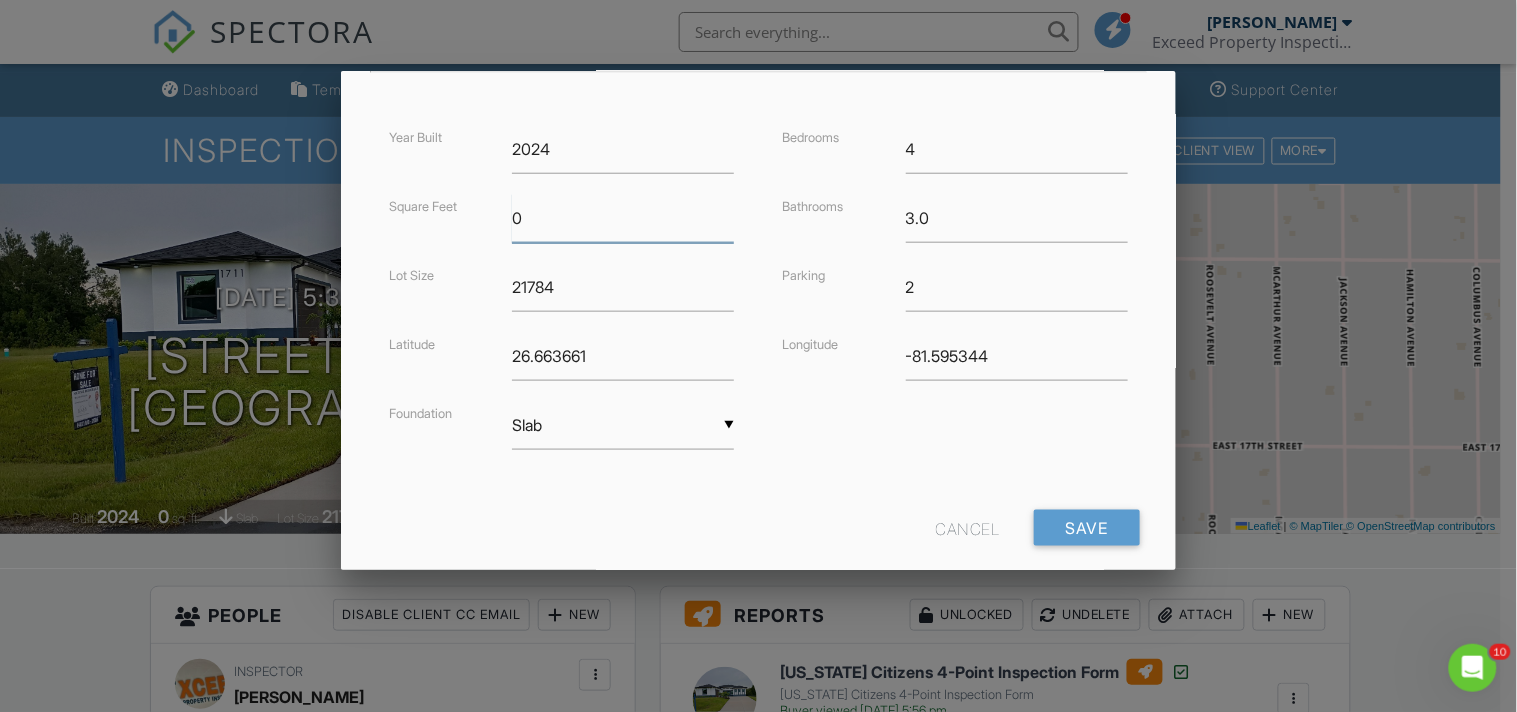 click on "0" at bounding box center (623, 218) 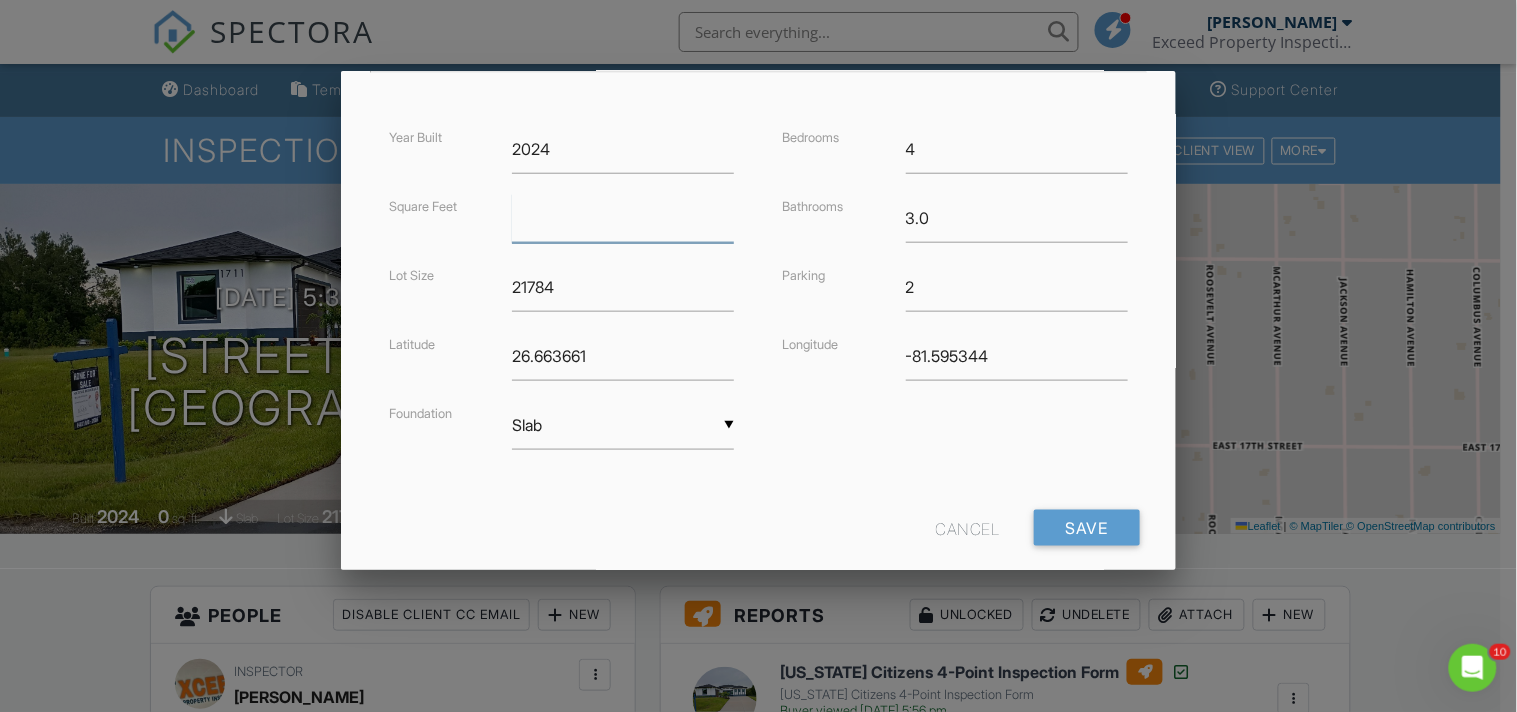 paste on "1959" 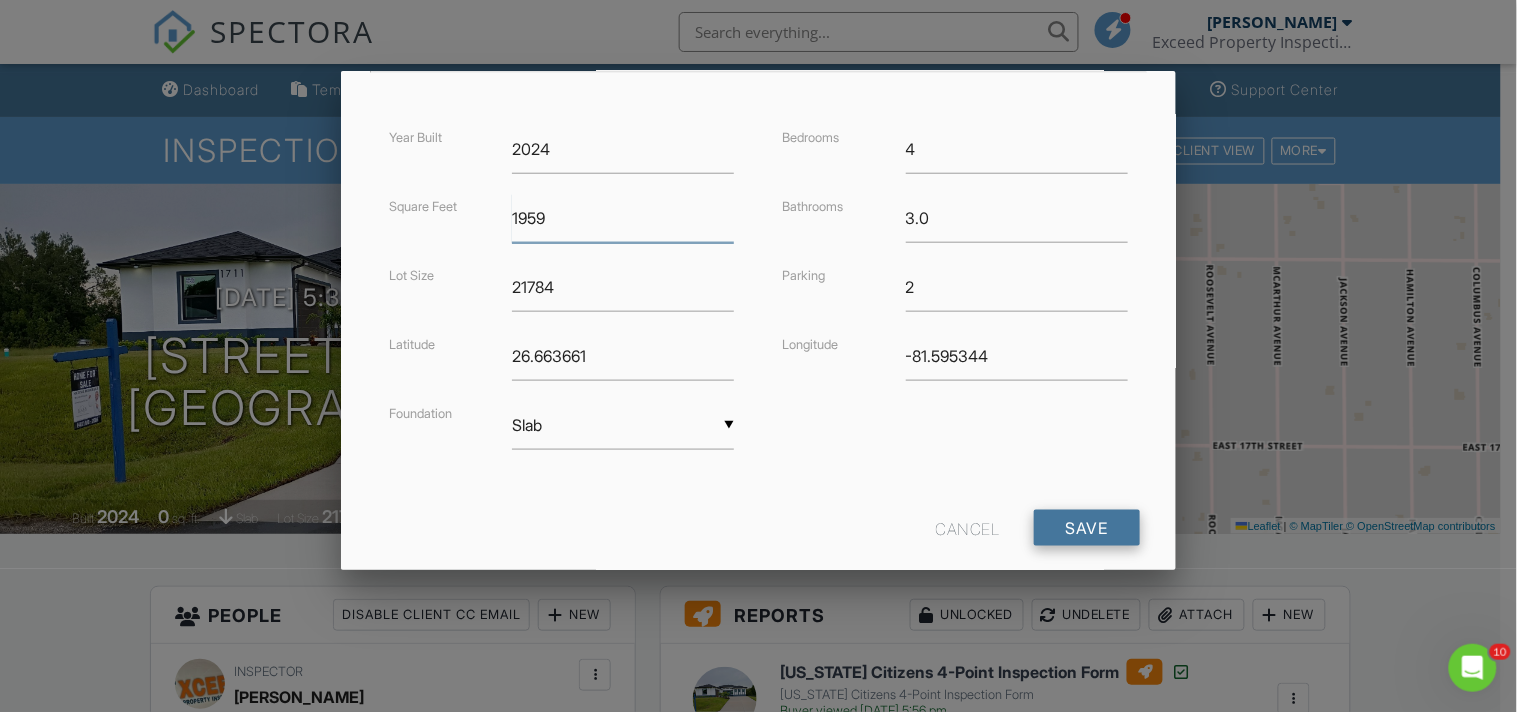 type on "1959" 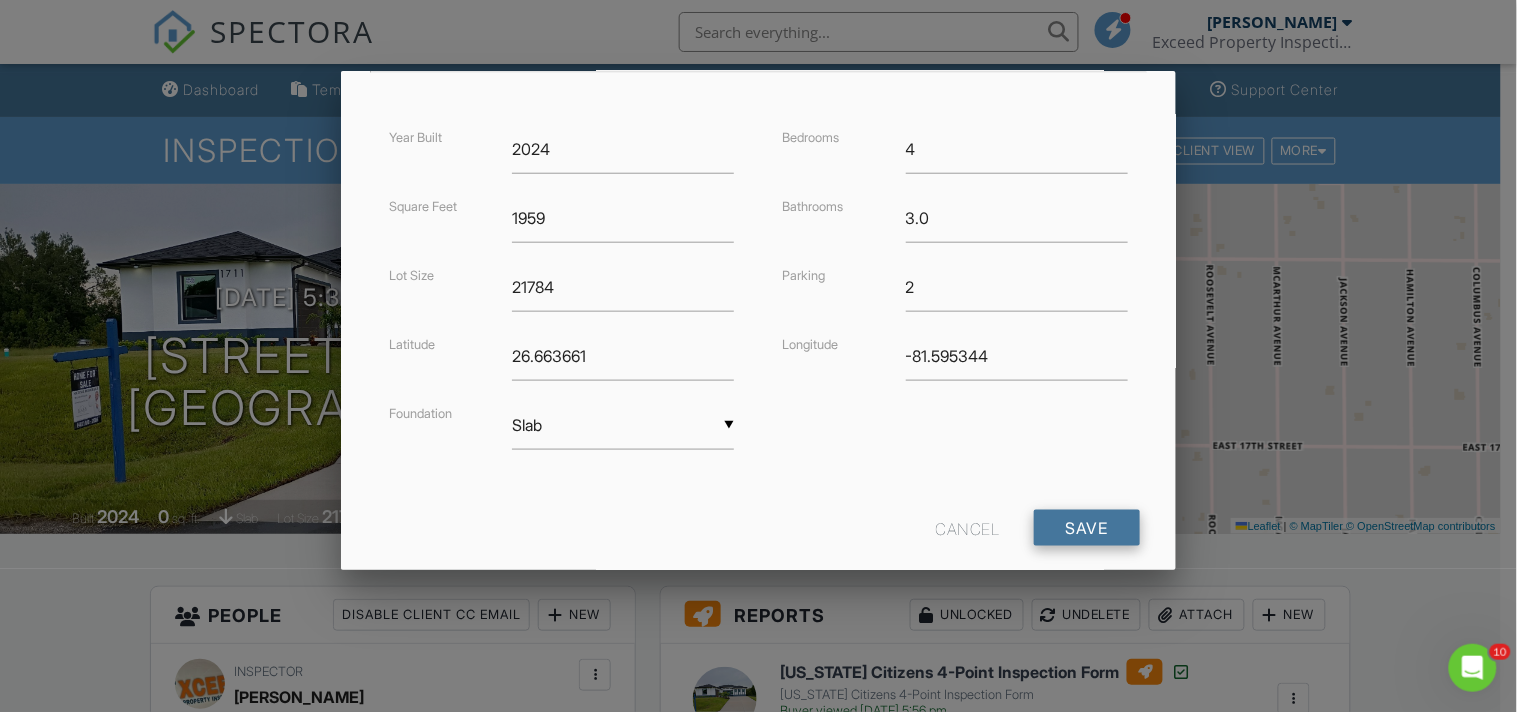click on "Save" at bounding box center [1087, 528] 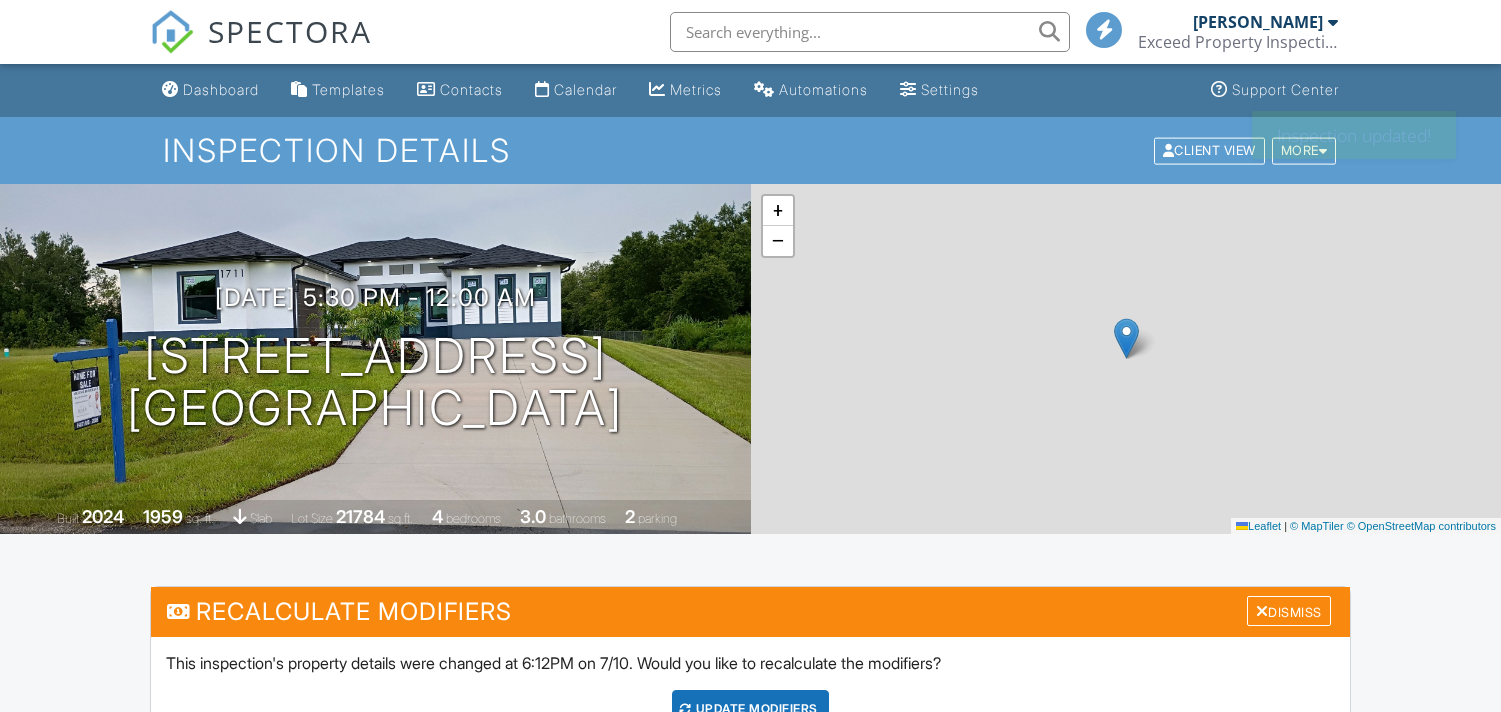 scroll, scrollTop: 0, scrollLeft: 0, axis: both 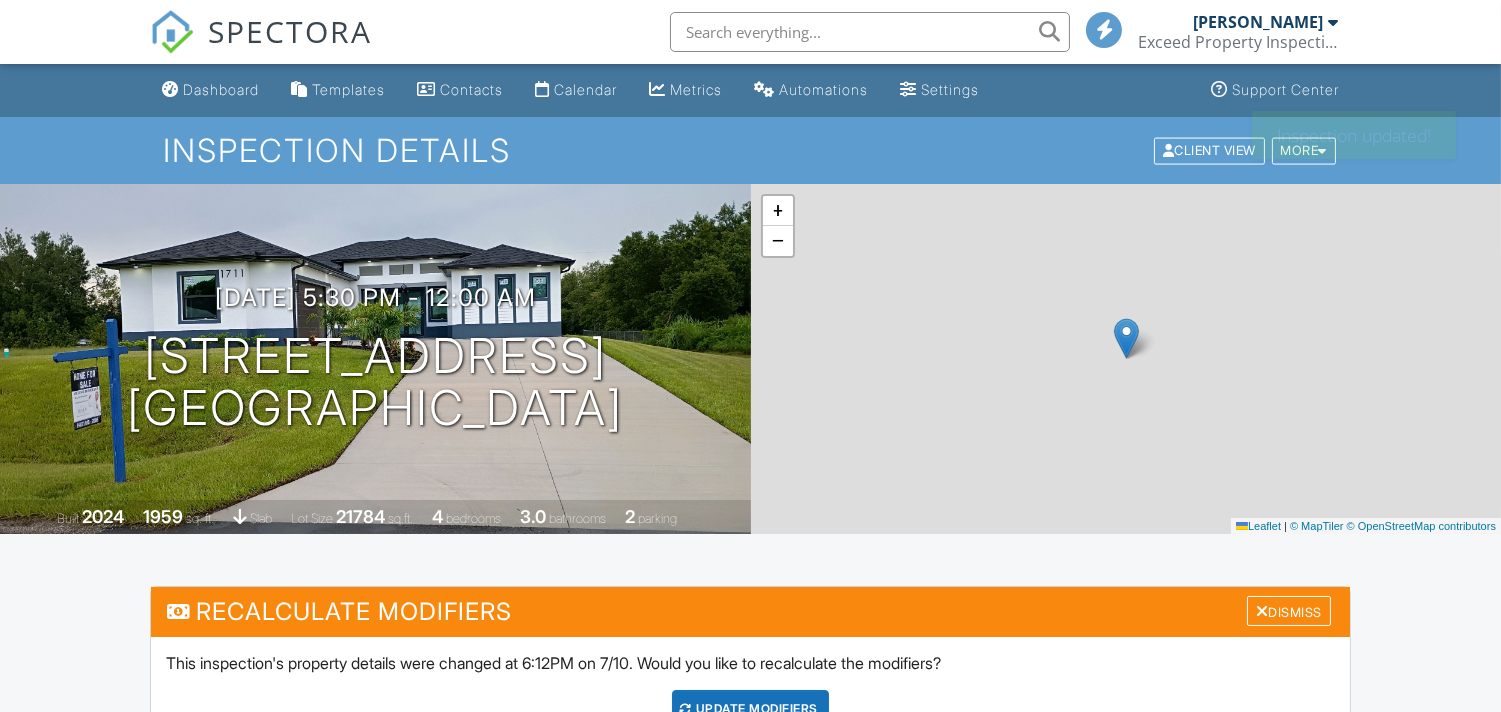 click on "UPDATE Modifiers" at bounding box center [750, 709] 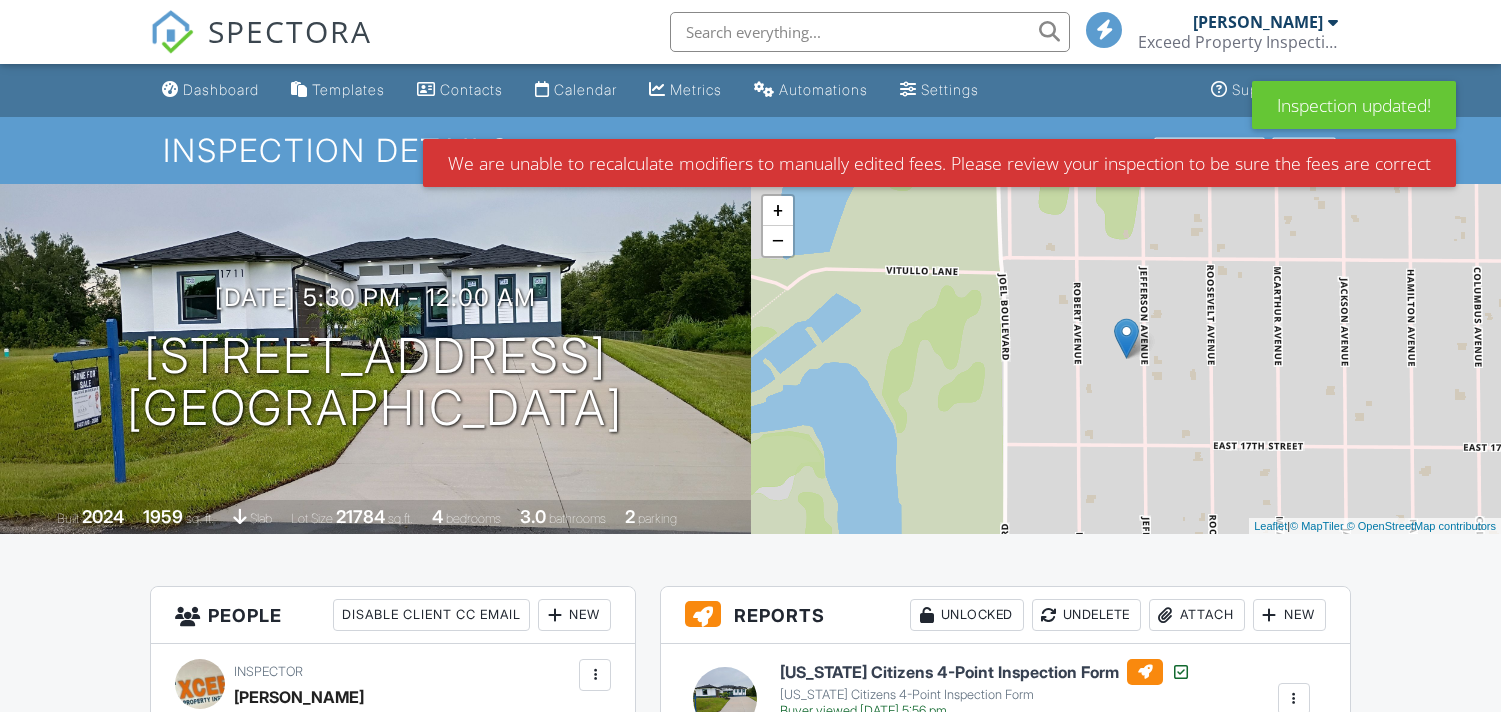 scroll, scrollTop: 0, scrollLeft: 0, axis: both 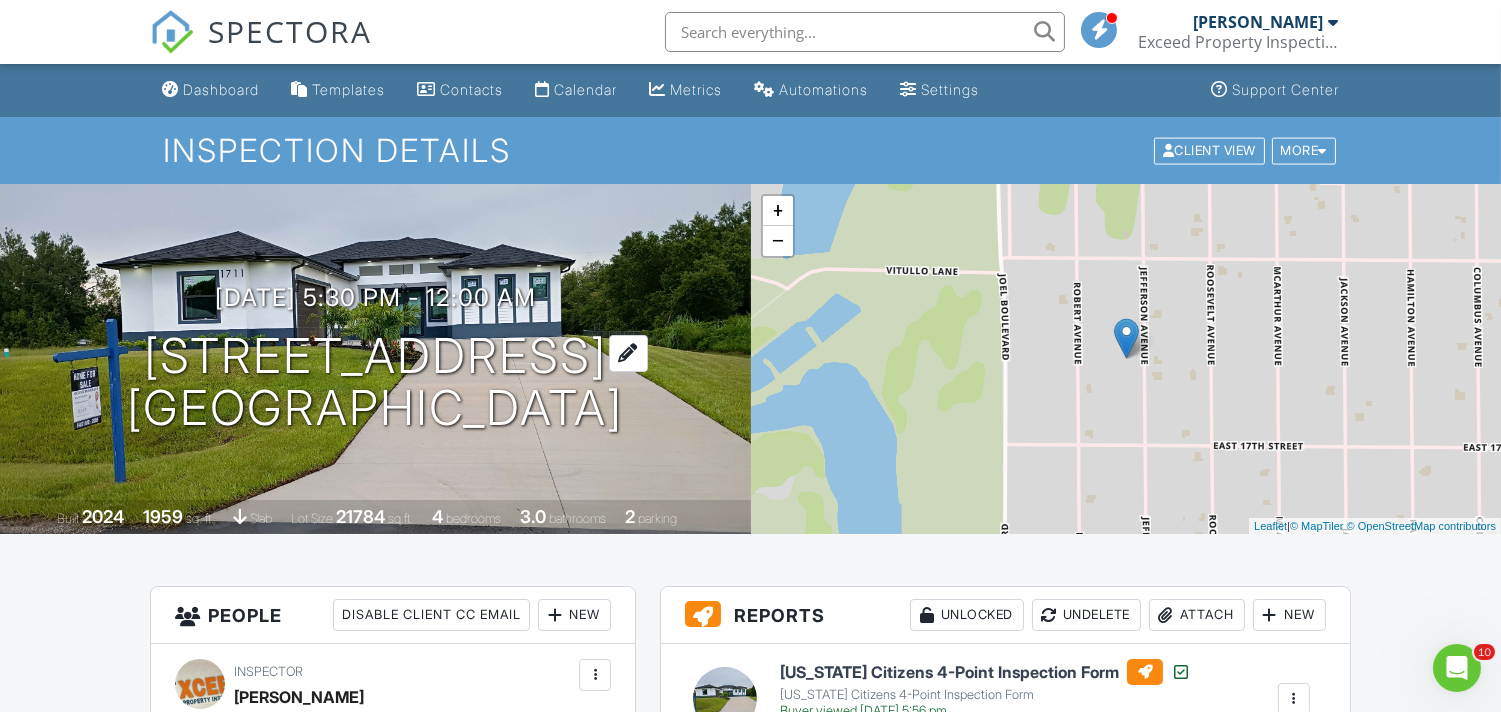 click on "1711 Jefferson Ave
Lehigh Acres, FL 33972" at bounding box center [375, 383] 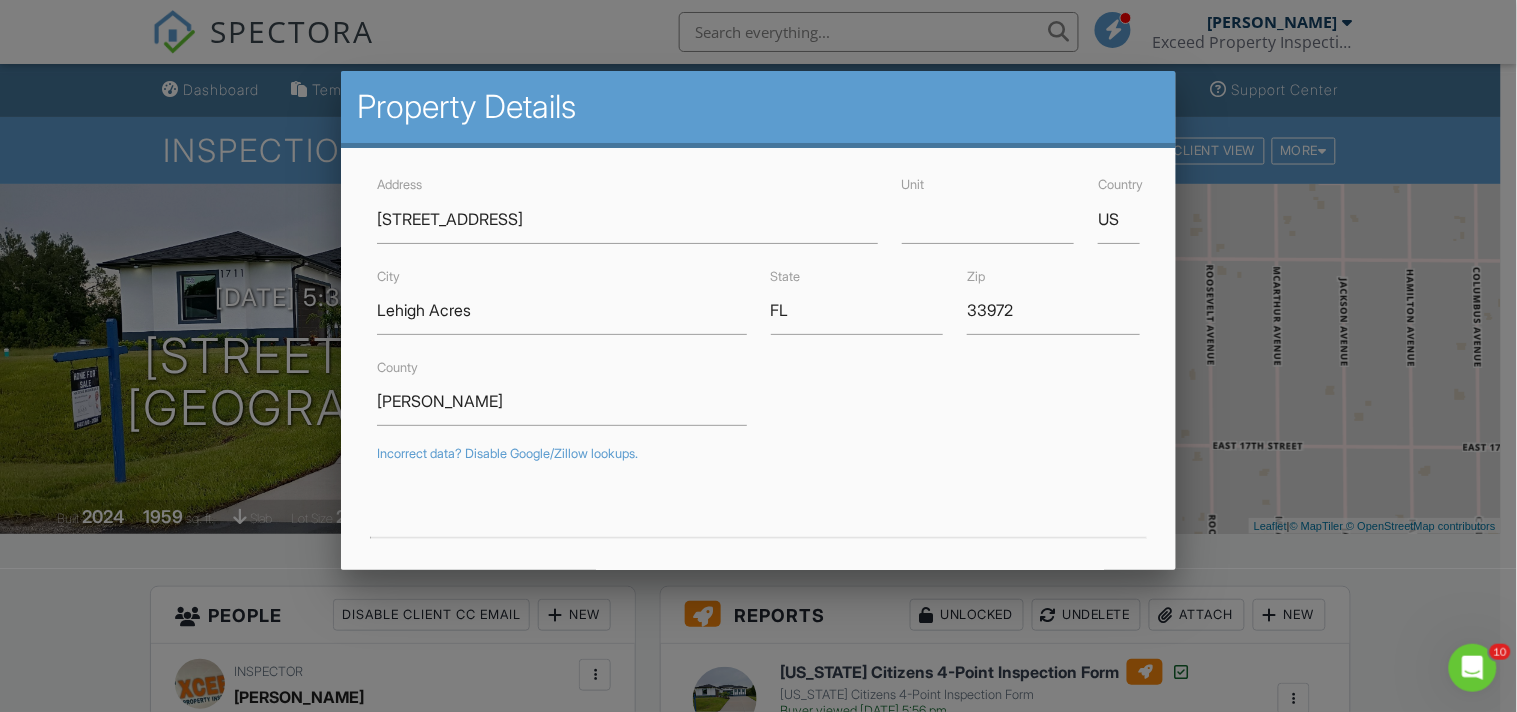 click at bounding box center [758, 345] 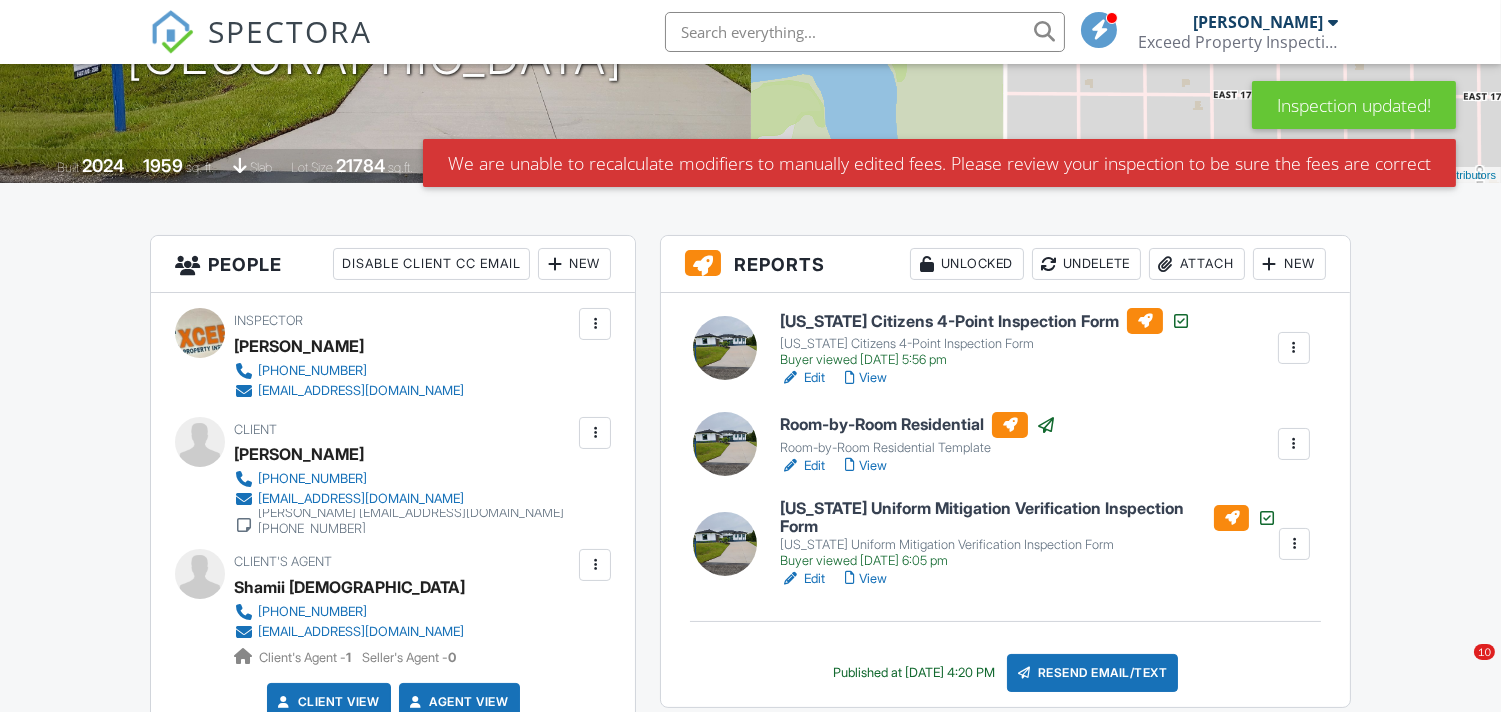 scroll, scrollTop: 347, scrollLeft: 0, axis: vertical 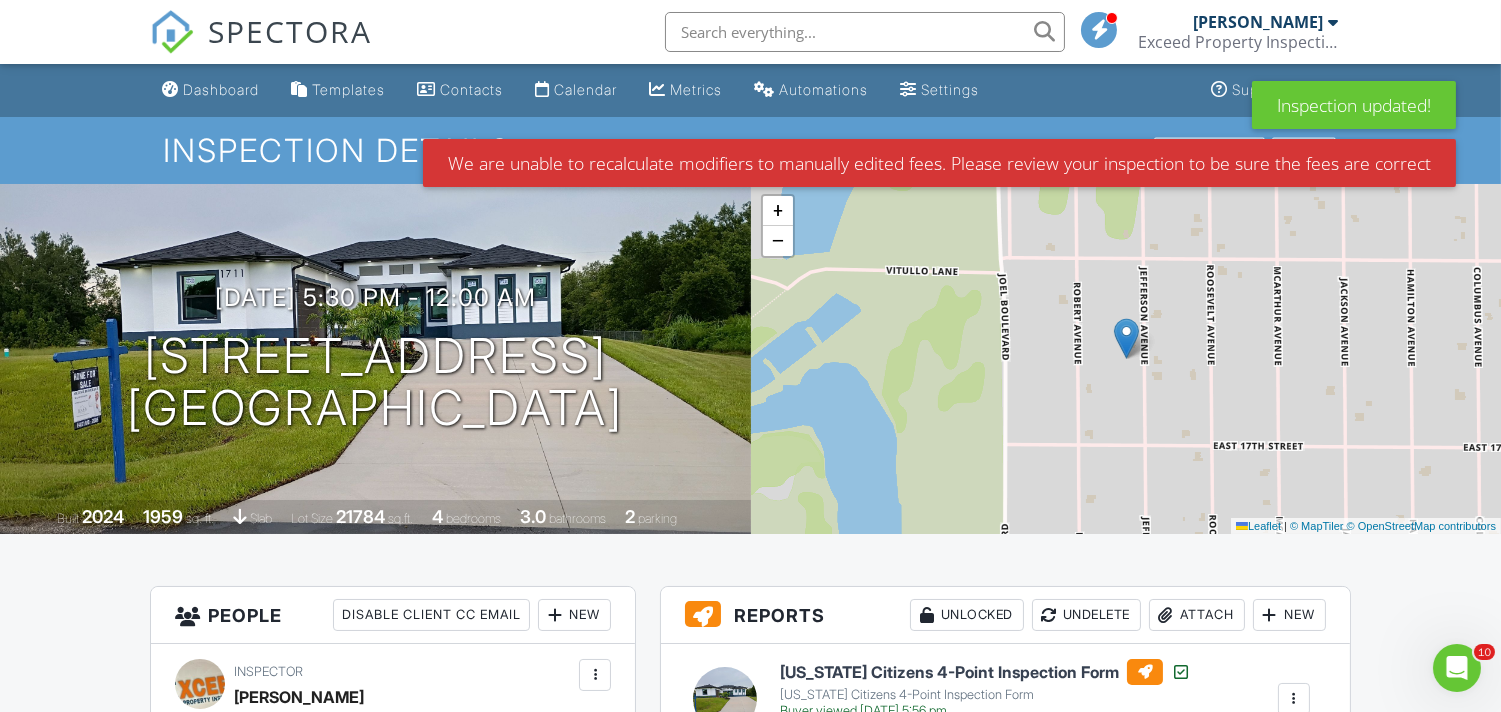 click on "Inspection updated! We are unable to recalculate modifiers to manually edited fees. Please review your inspection to be sure the fees are correct" at bounding box center (939, 129) 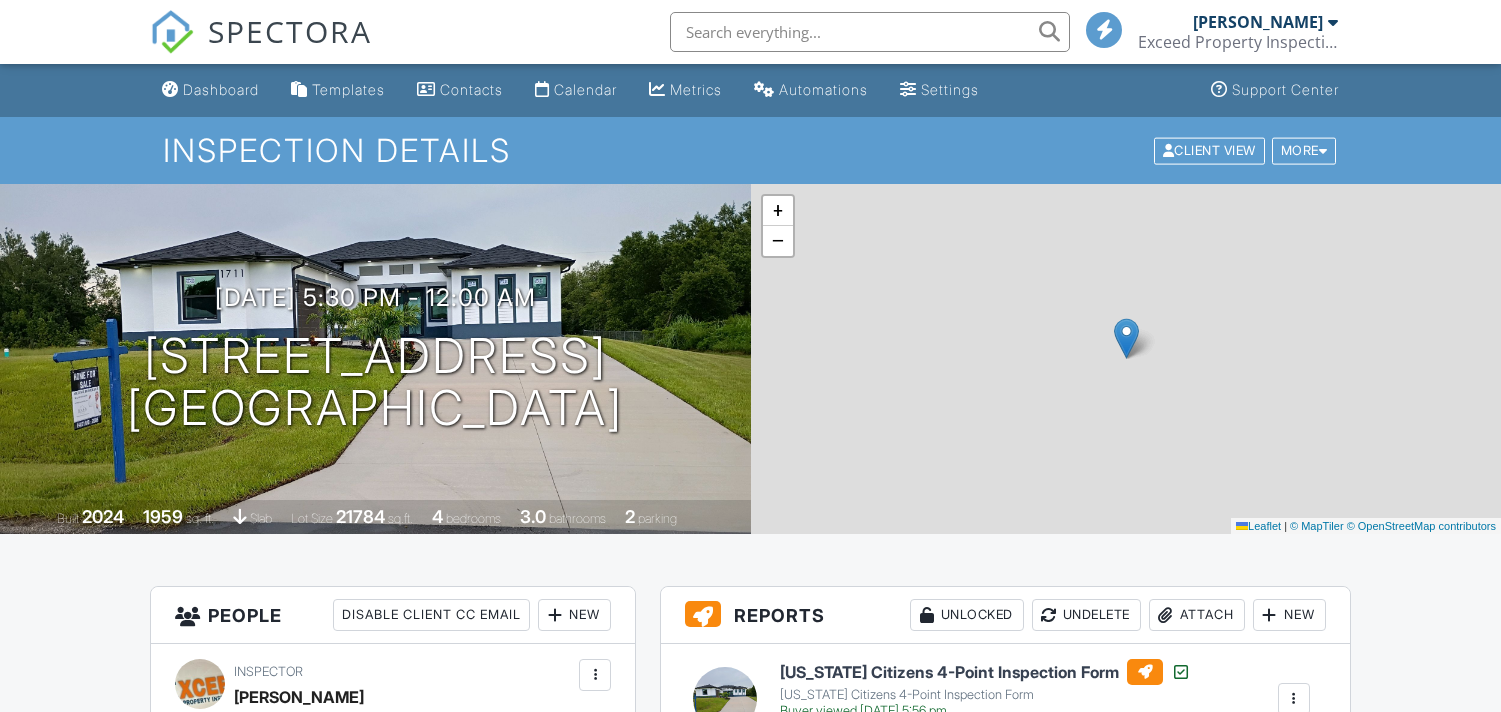 scroll, scrollTop: 0, scrollLeft: 0, axis: both 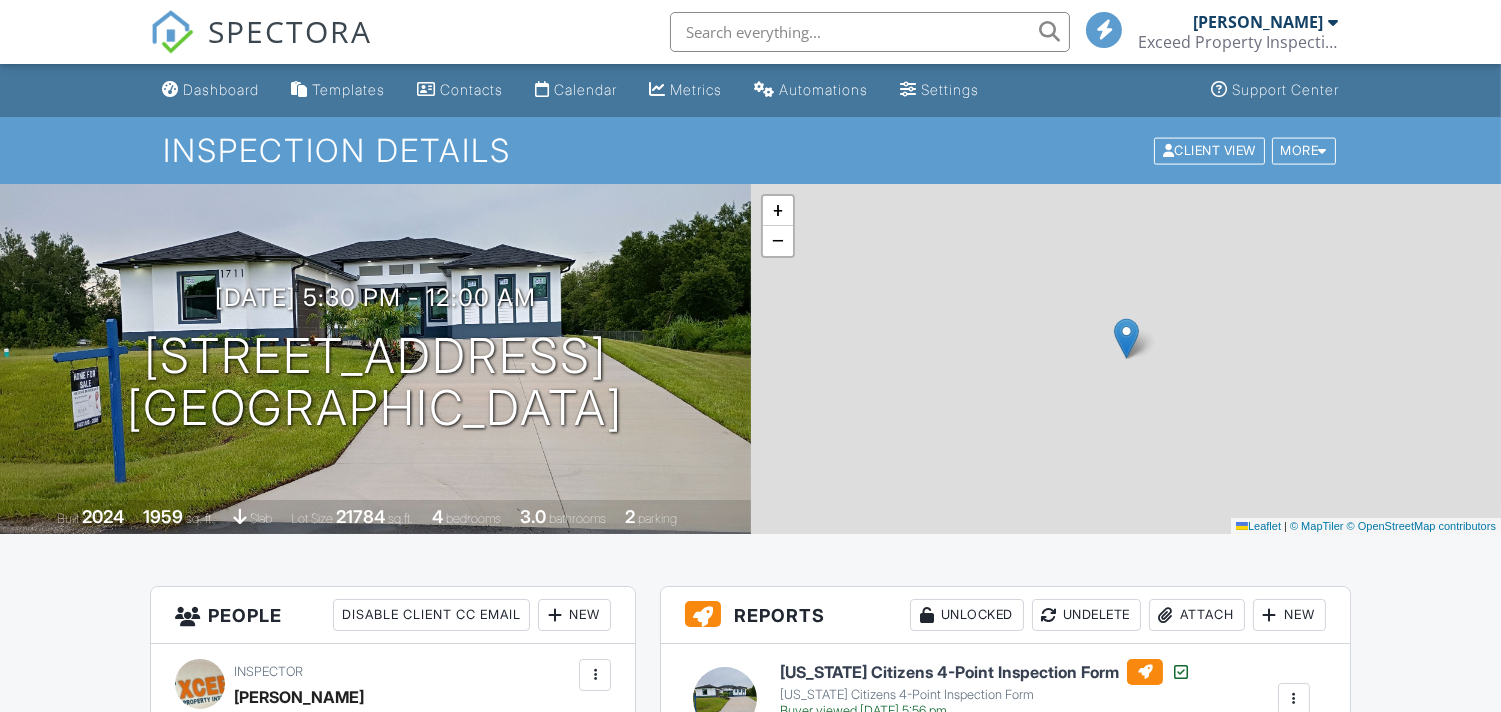 click on "Calendar" at bounding box center (585, 89) 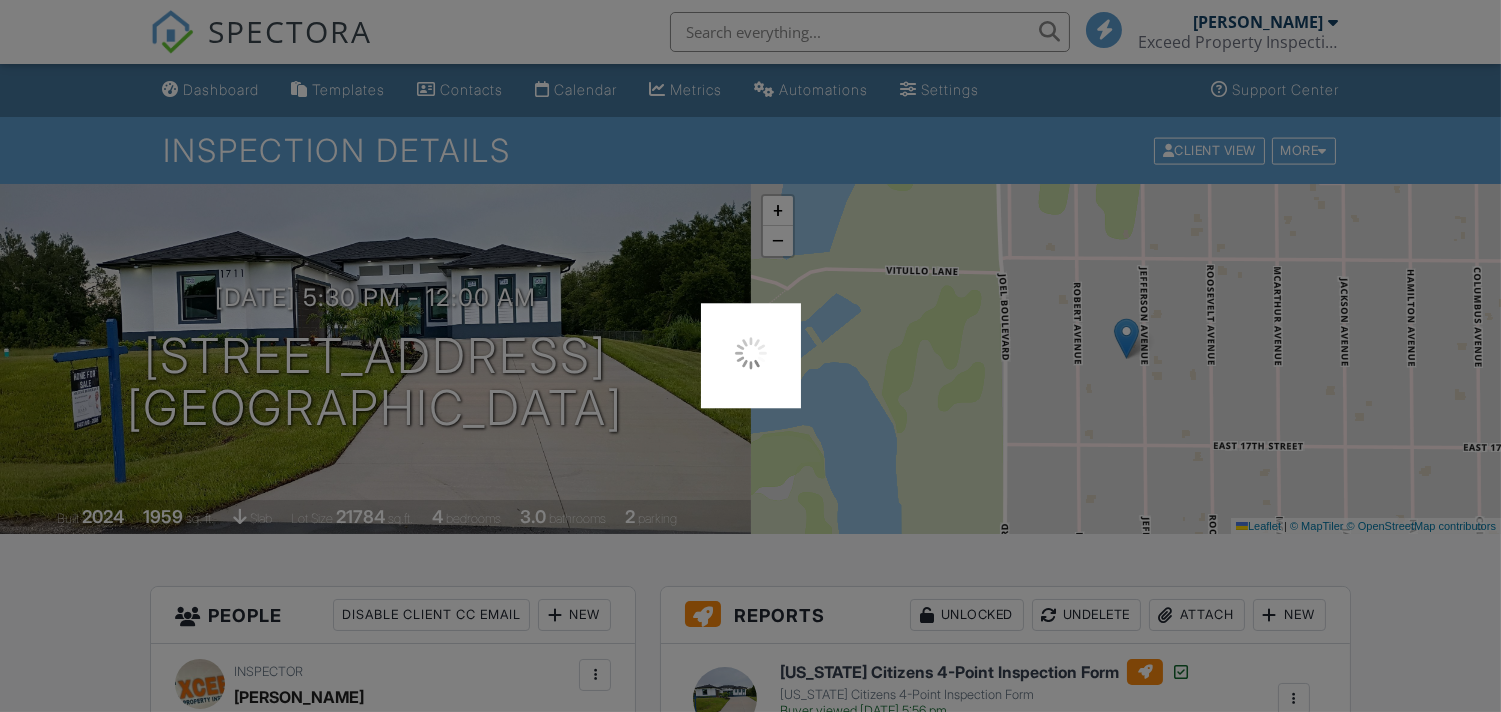 scroll, scrollTop: 0, scrollLeft: 0, axis: both 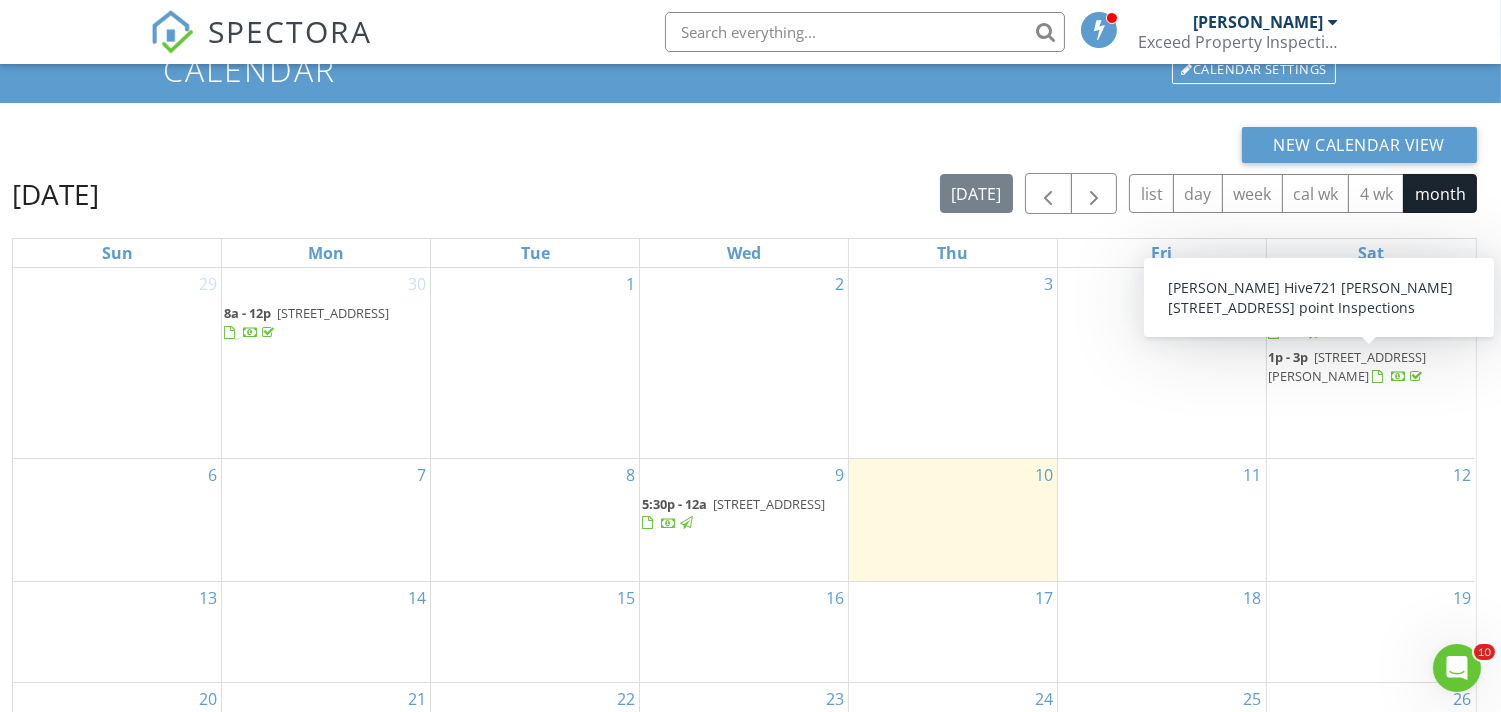 click on "[STREET_ADDRESS][PERSON_NAME]" at bounding box center (1348, 366) 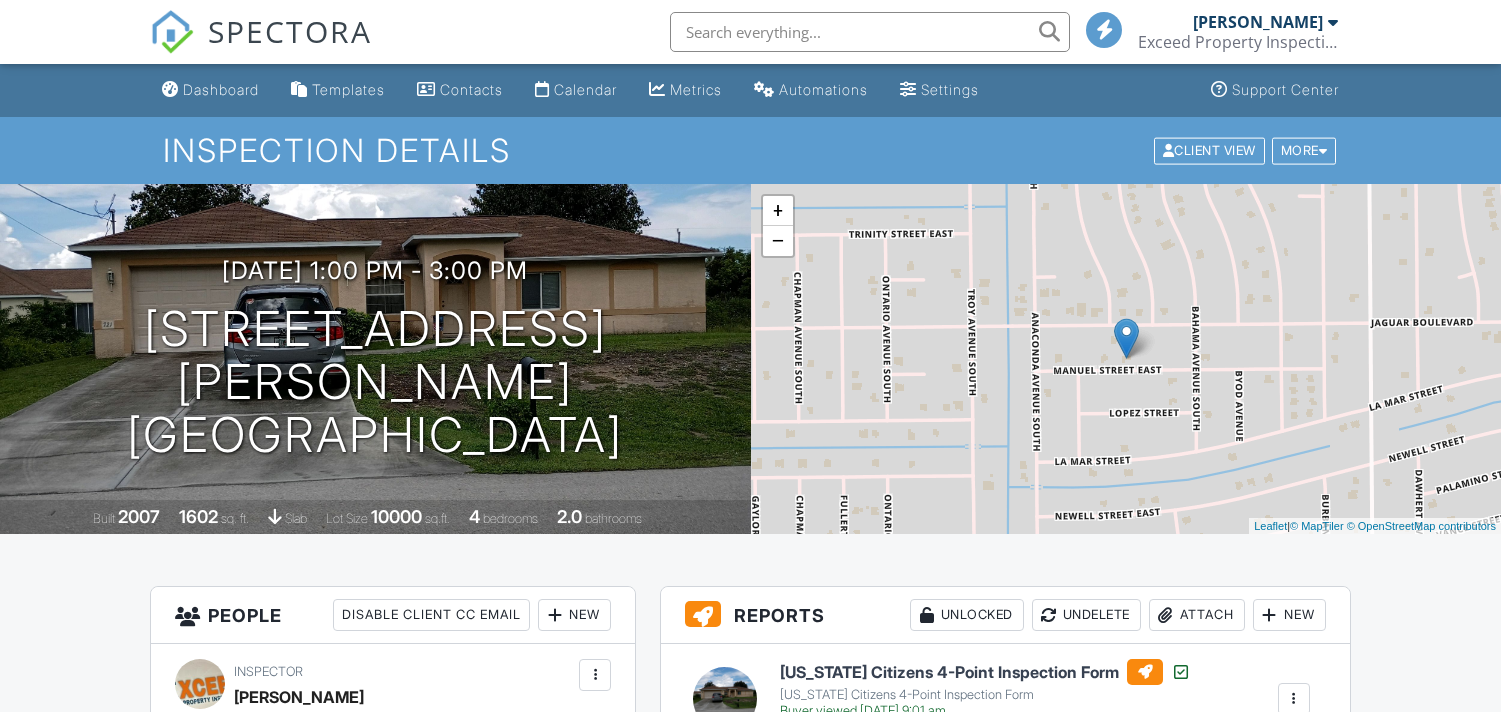 click on "721 Manuel St E
Lehigh Acres, FL 33974" at bounding box center [375, 382] 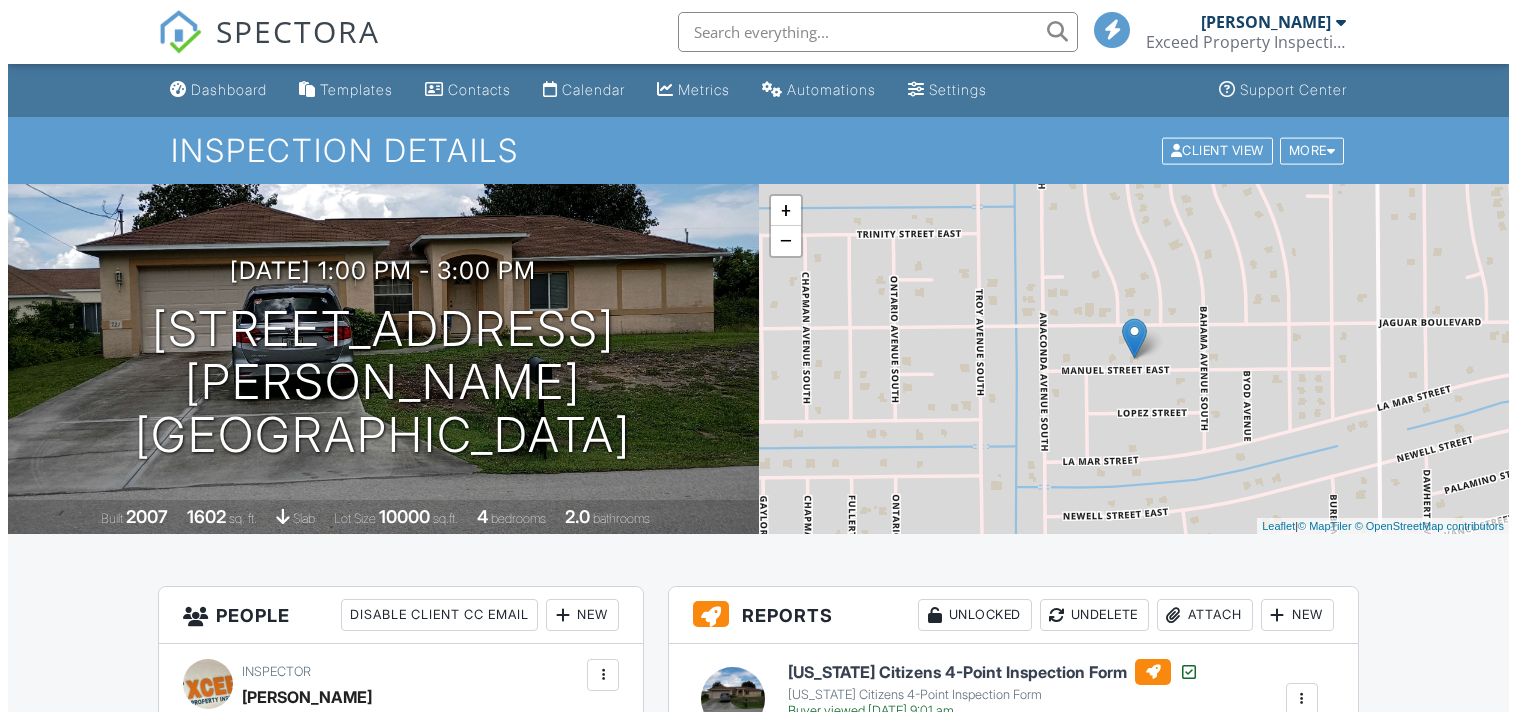 scroll, scrollTop: 0, scrollLeft: 0, axis: both 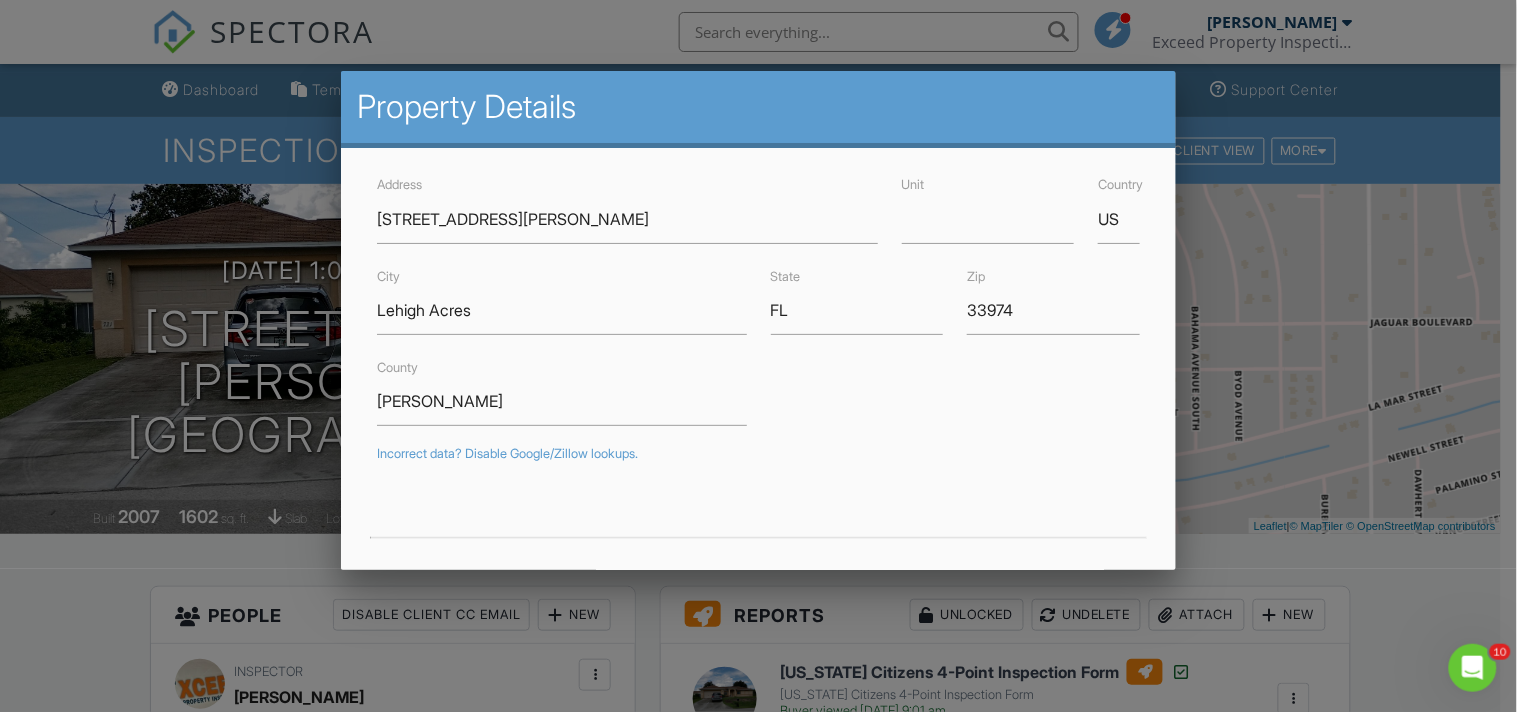 click at bounding box center [758, 345] 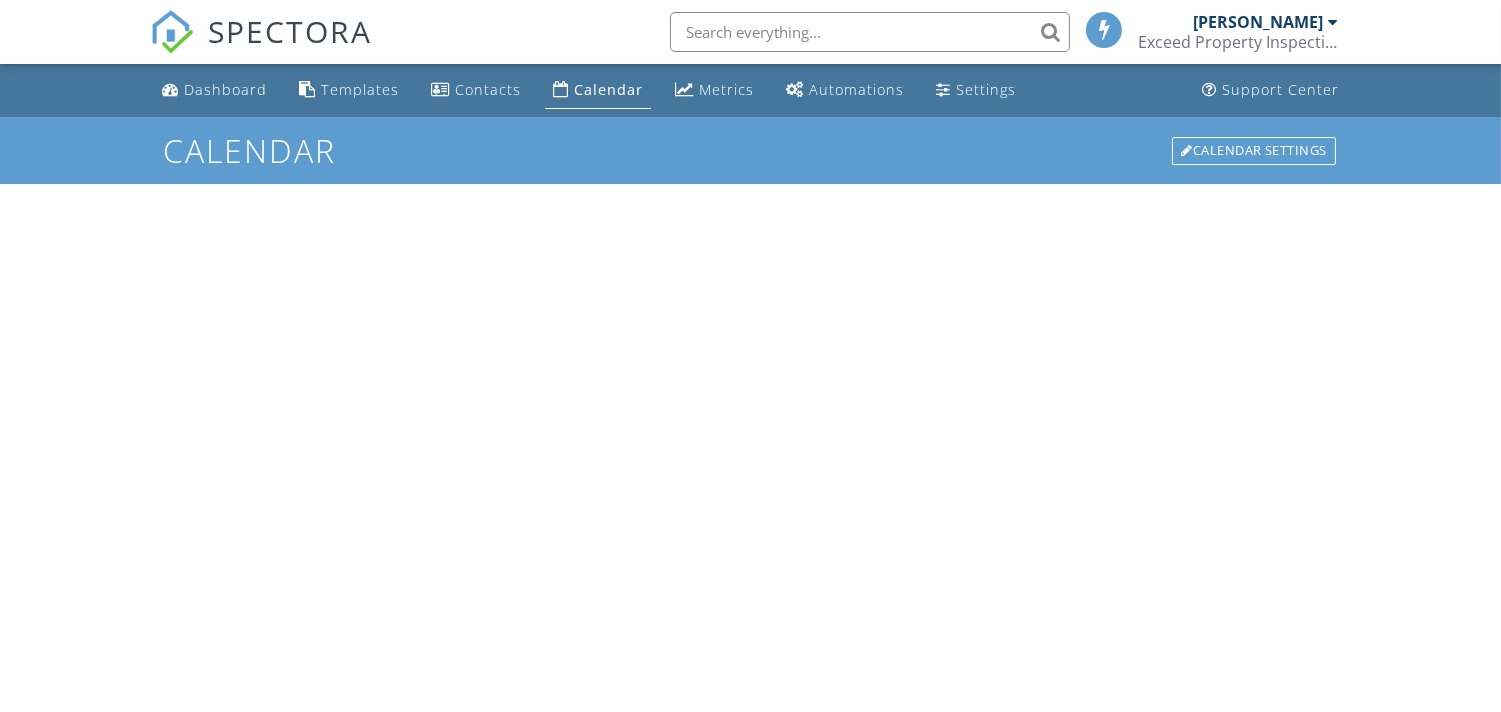scroll, scrollTop: 81, scrollLeft: 0, axis: vertical 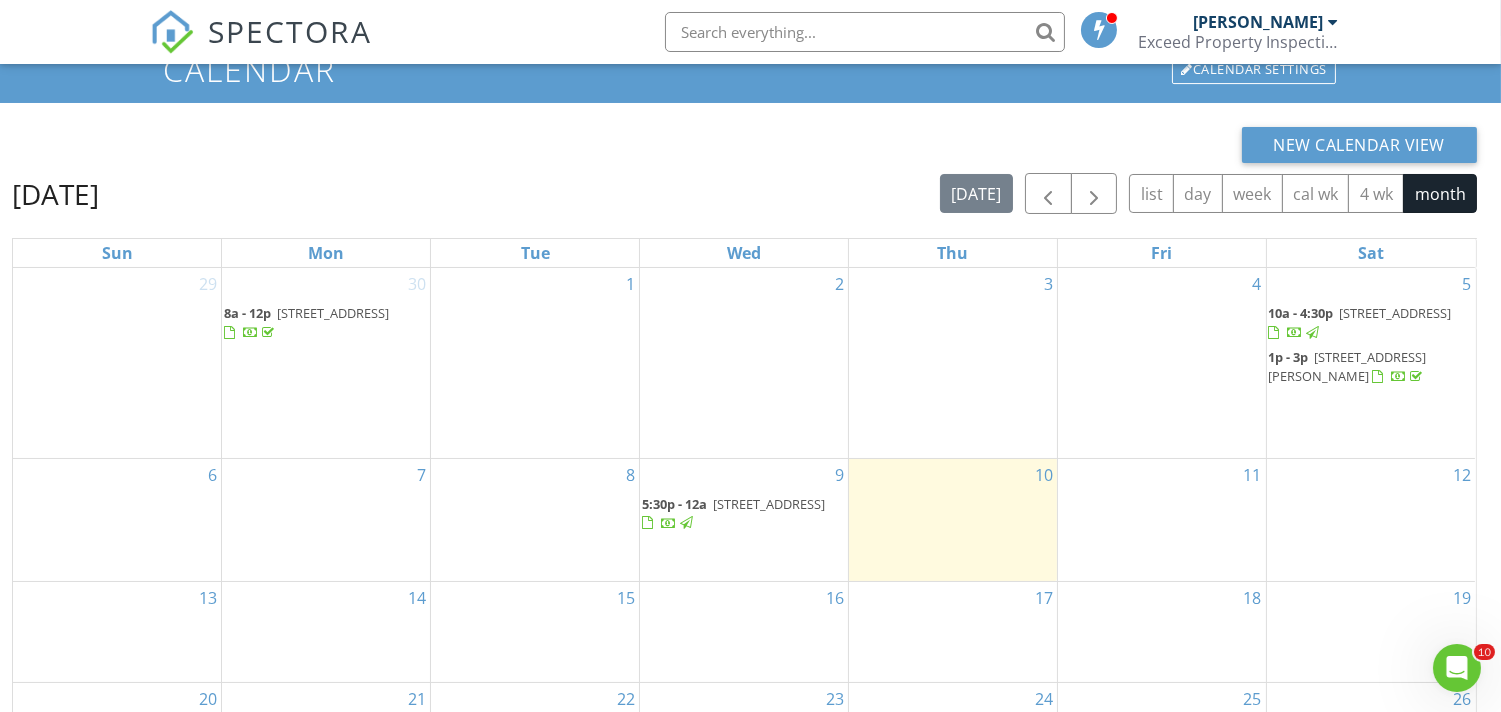 click on "[STREET_ADDRESS]" at bounding box center (1396, 313) 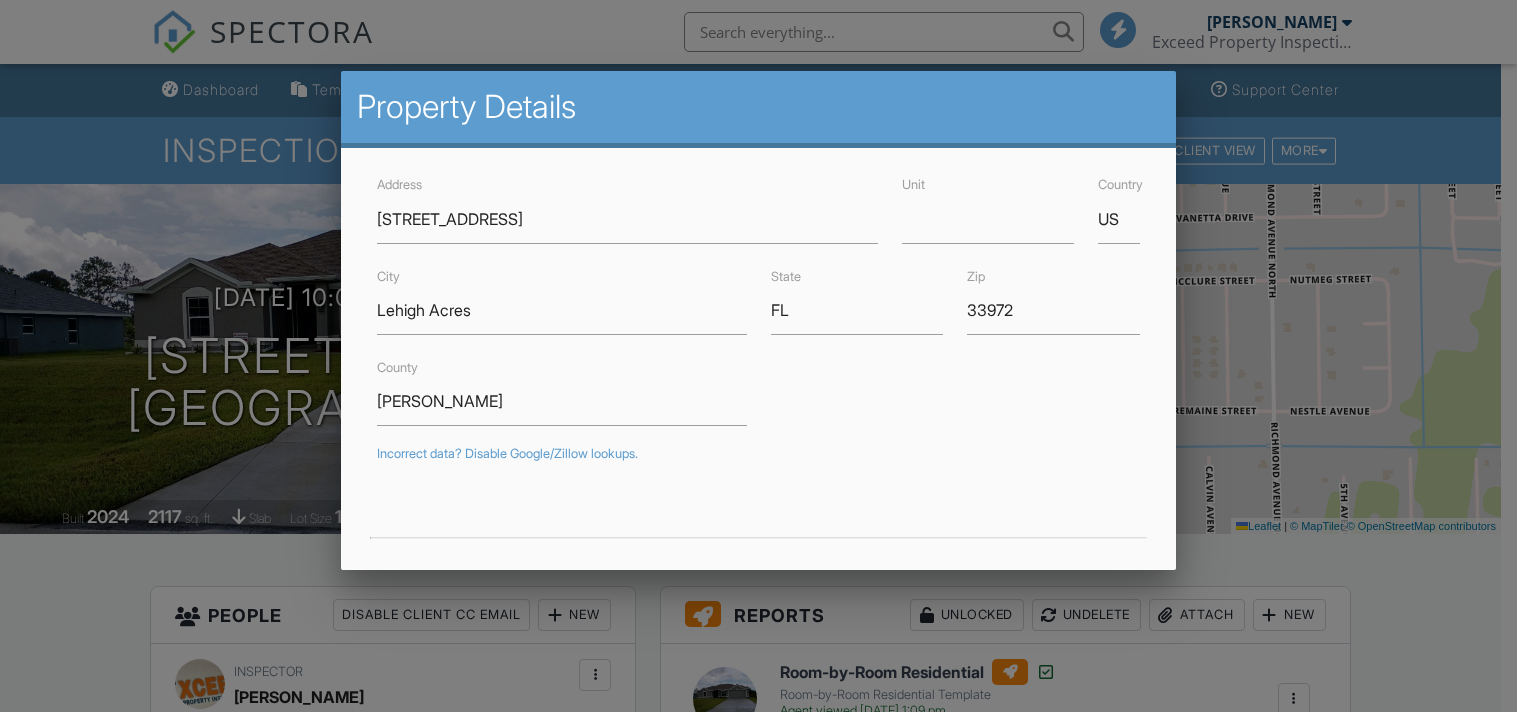 scroll, scrollTop: 0, scrollLeft: 0, axis: both 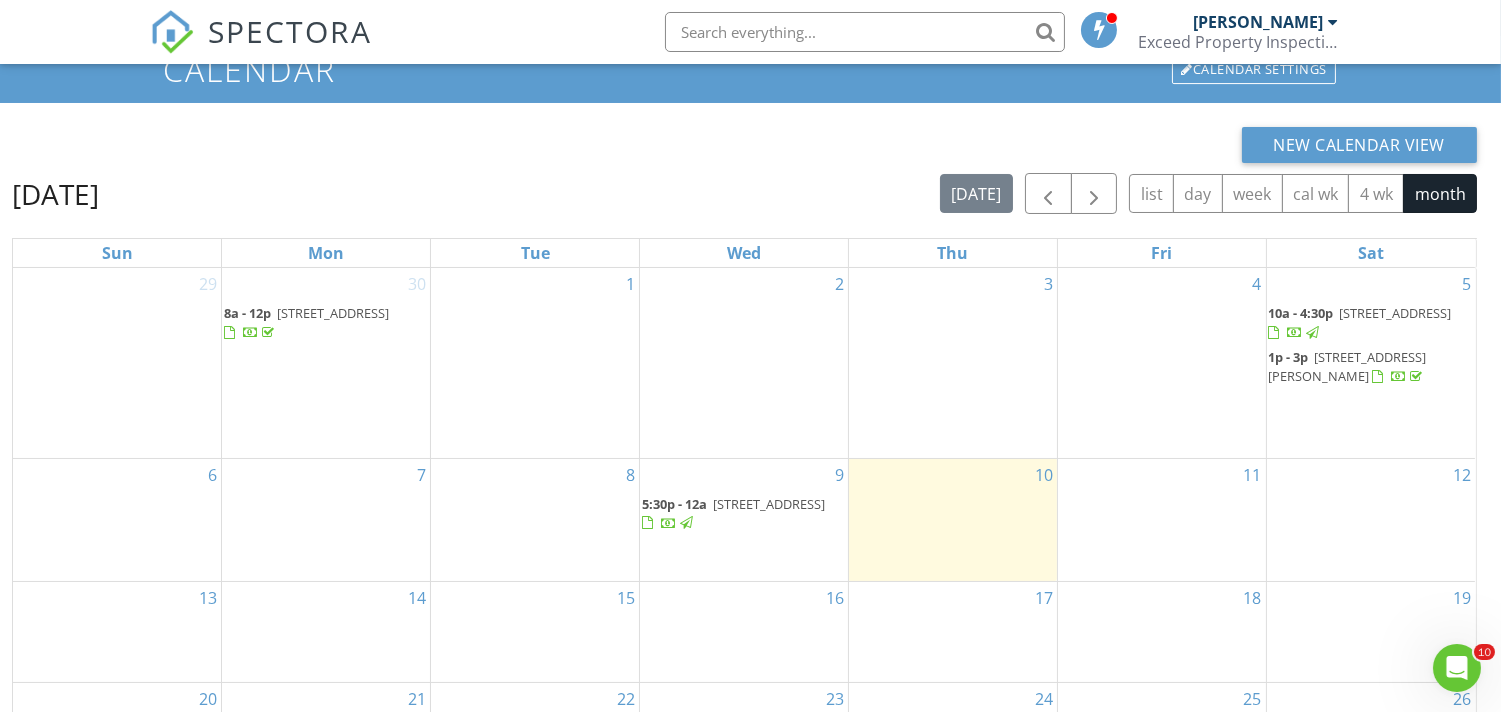 click on "[STREET_ADDRESS]" at bounding box center [333, 313] 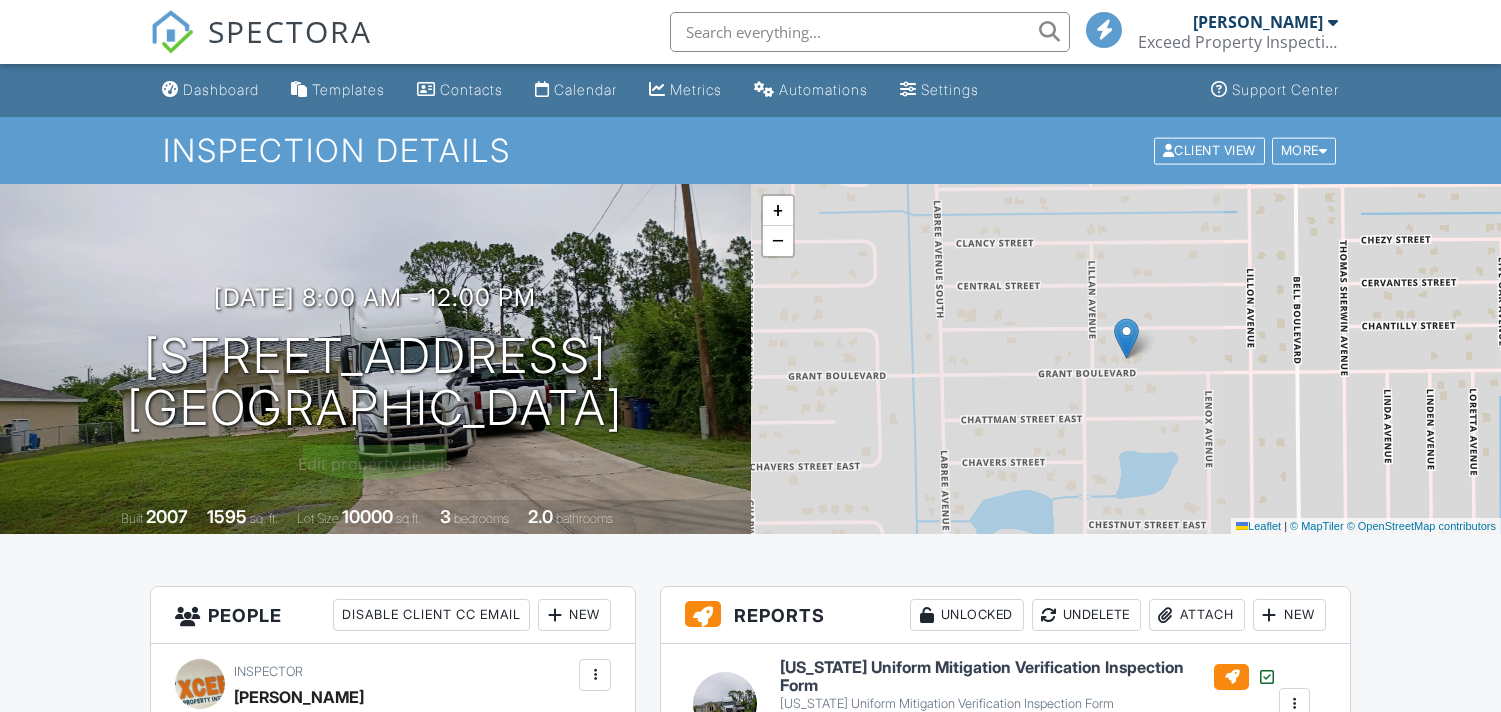 click on "743 Grant Blvd
Lehigh Acres, FL 33974" at bounding box center [375, 383] 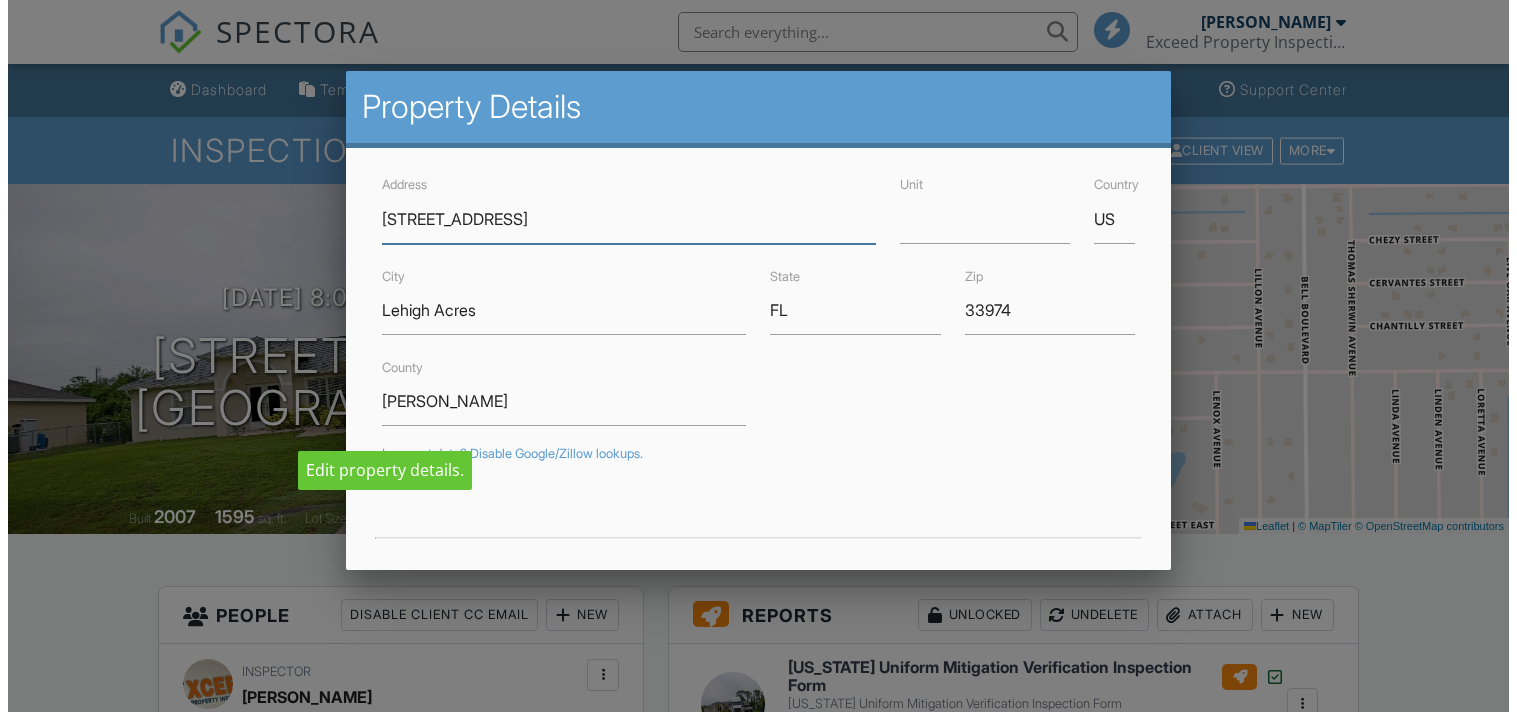 scroll, scrollTop: 0, scrollLeft: 0, axis: both 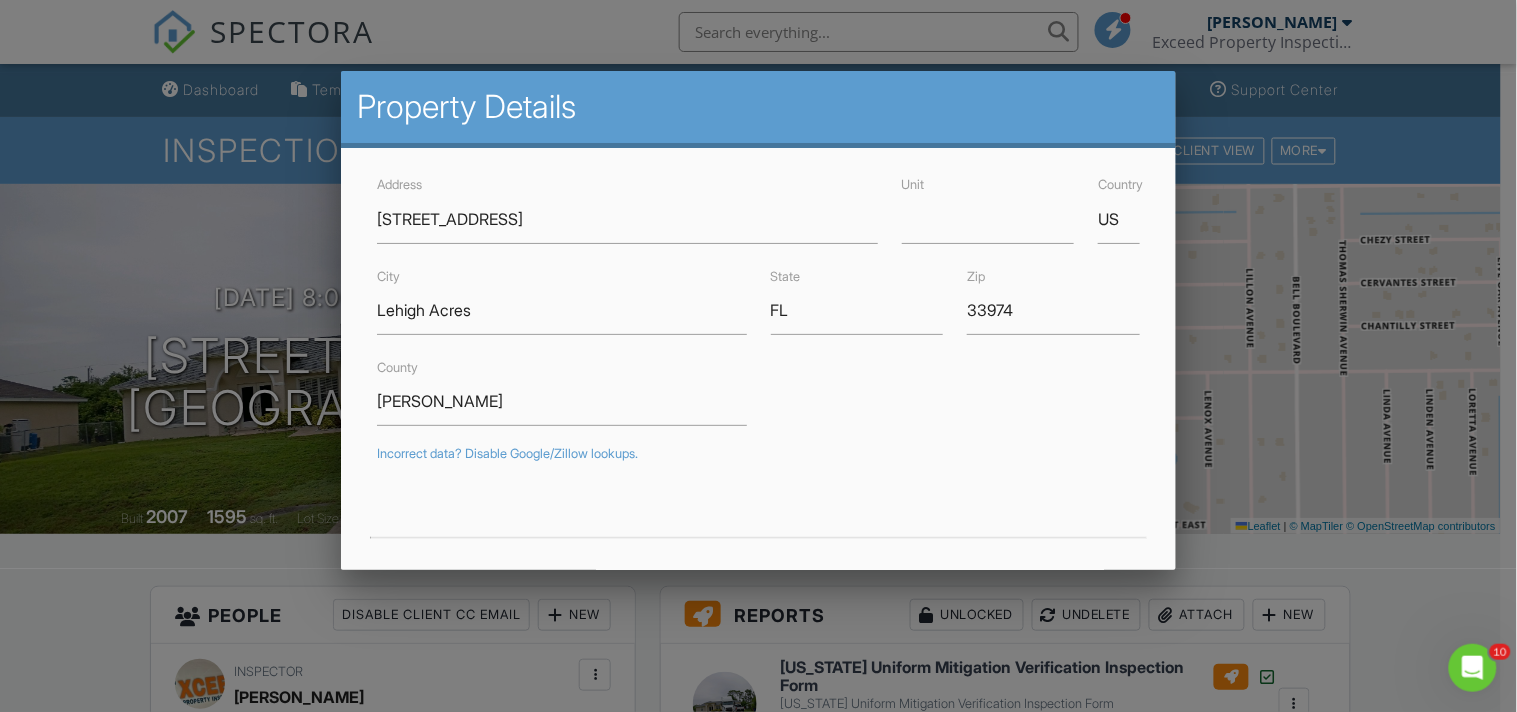 click at bounding box center [758, 345] 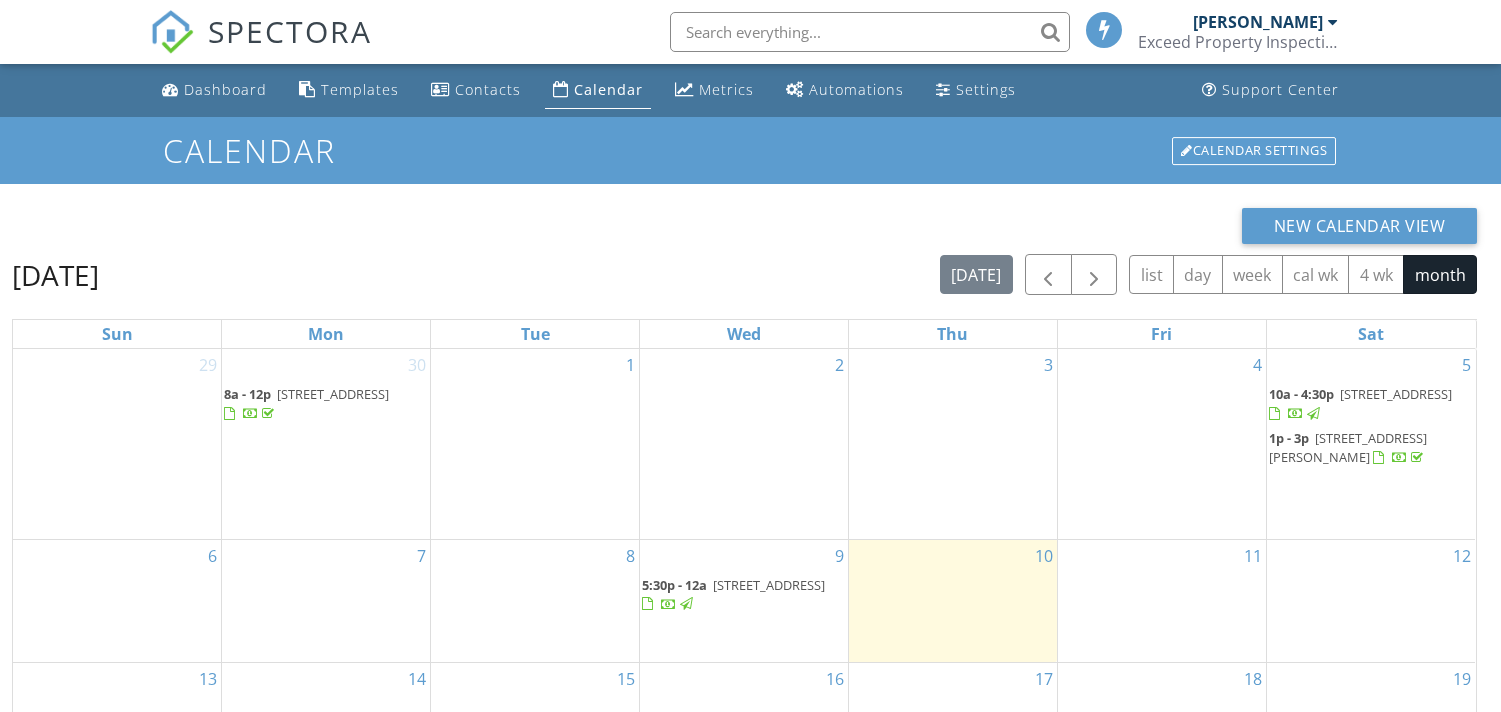 scroll, scrollTop: 81, scrollLeft: 0, axis: vertical 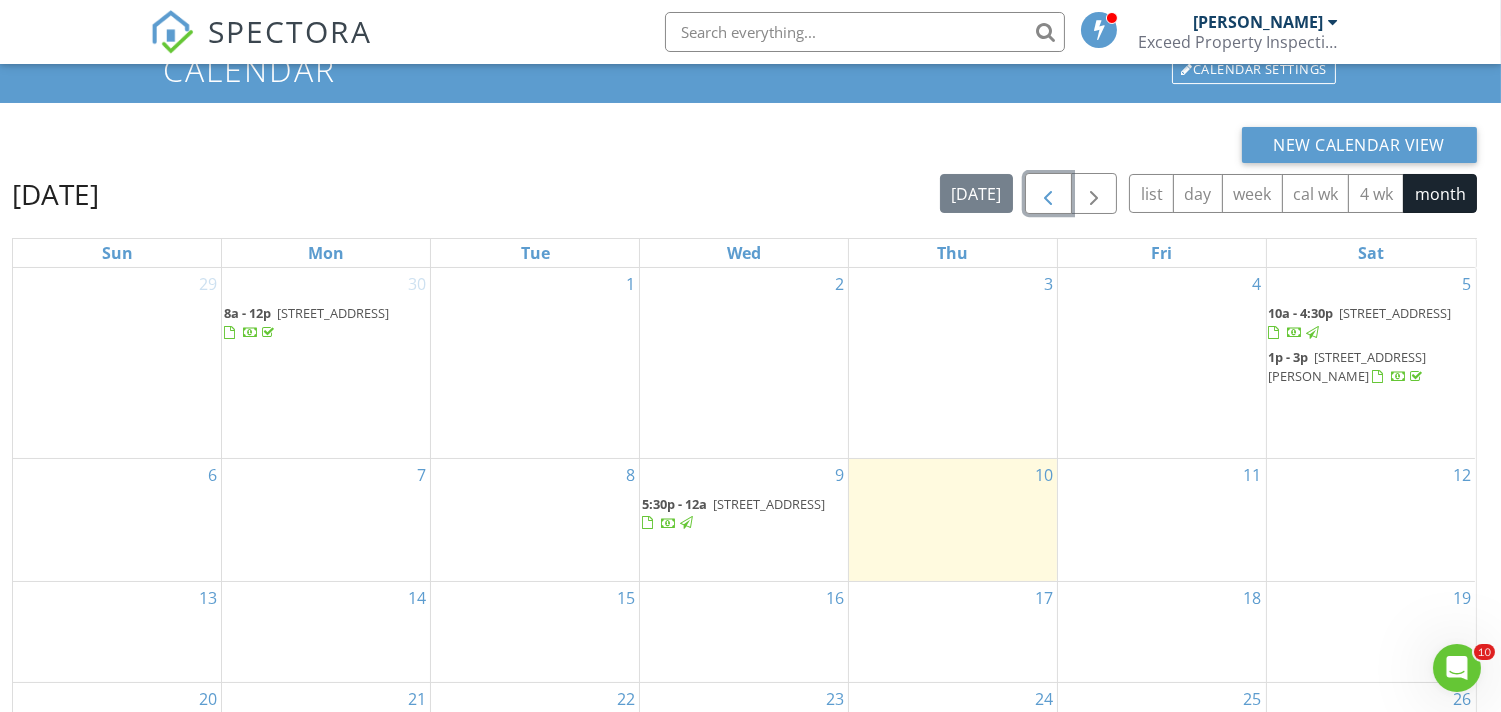 click at bounding box center (1048, 194) 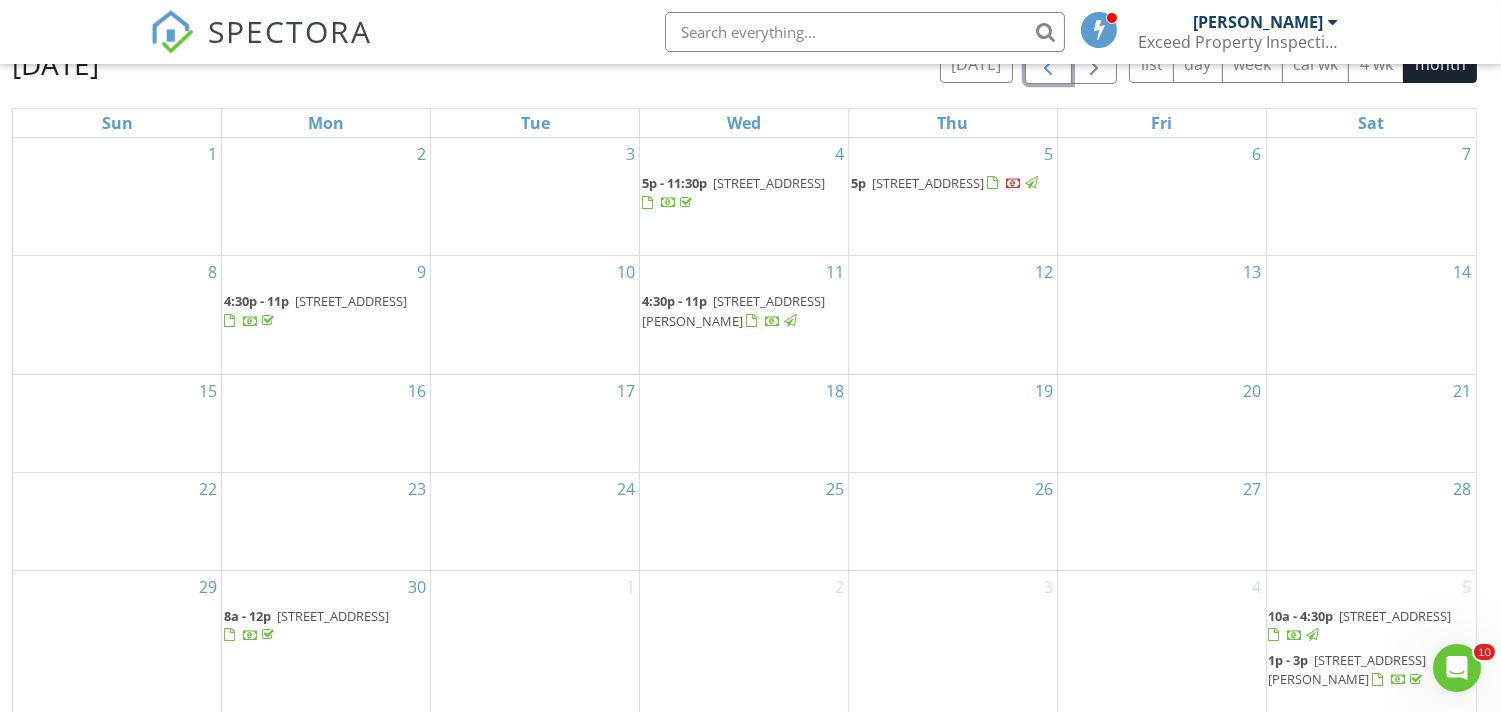 scroll, scrollTop: 266, scrollLeft: 0, axis: vertical 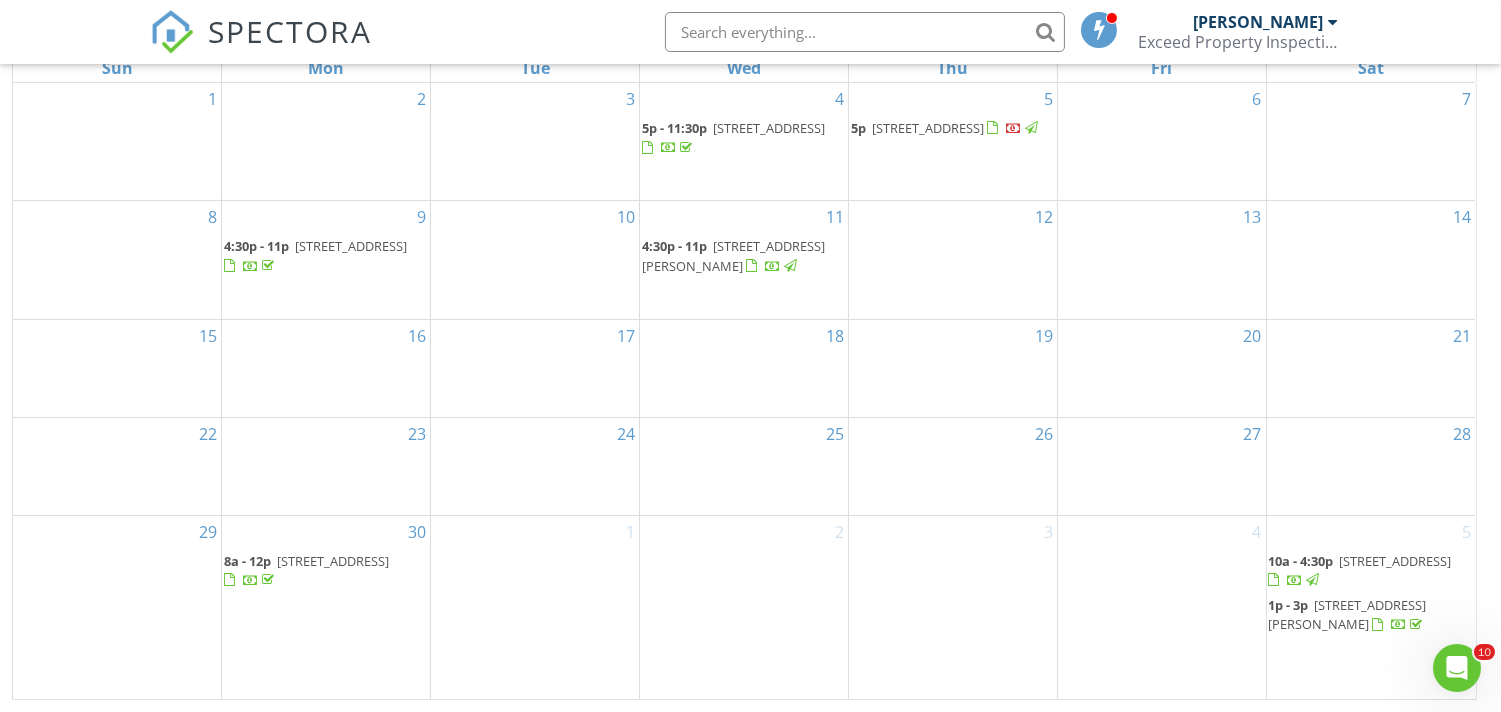 click on "[STREET_ADDRESS][PERSON_NAME]" at bounding box center (733, 255) 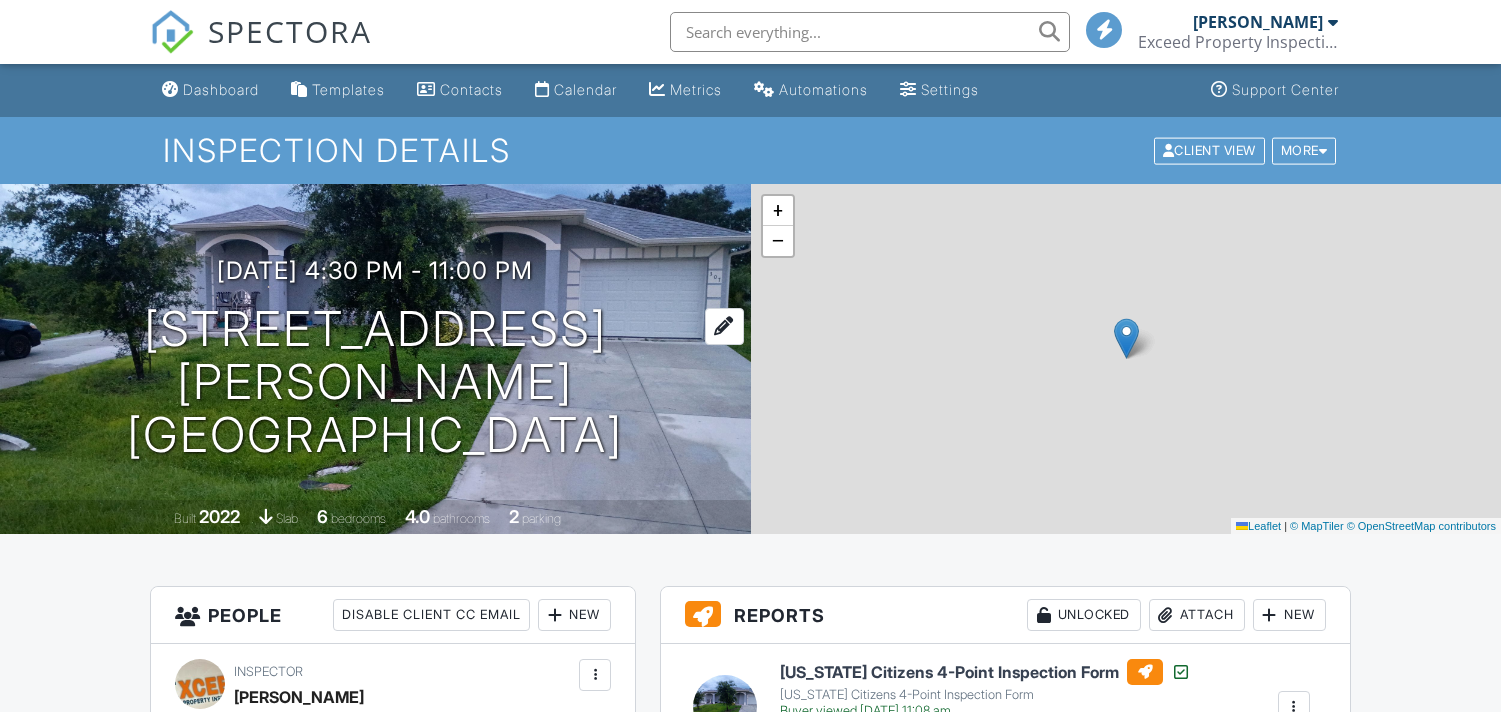 scroll, scrollTop: 0, scrollLeft: 0, axis: both 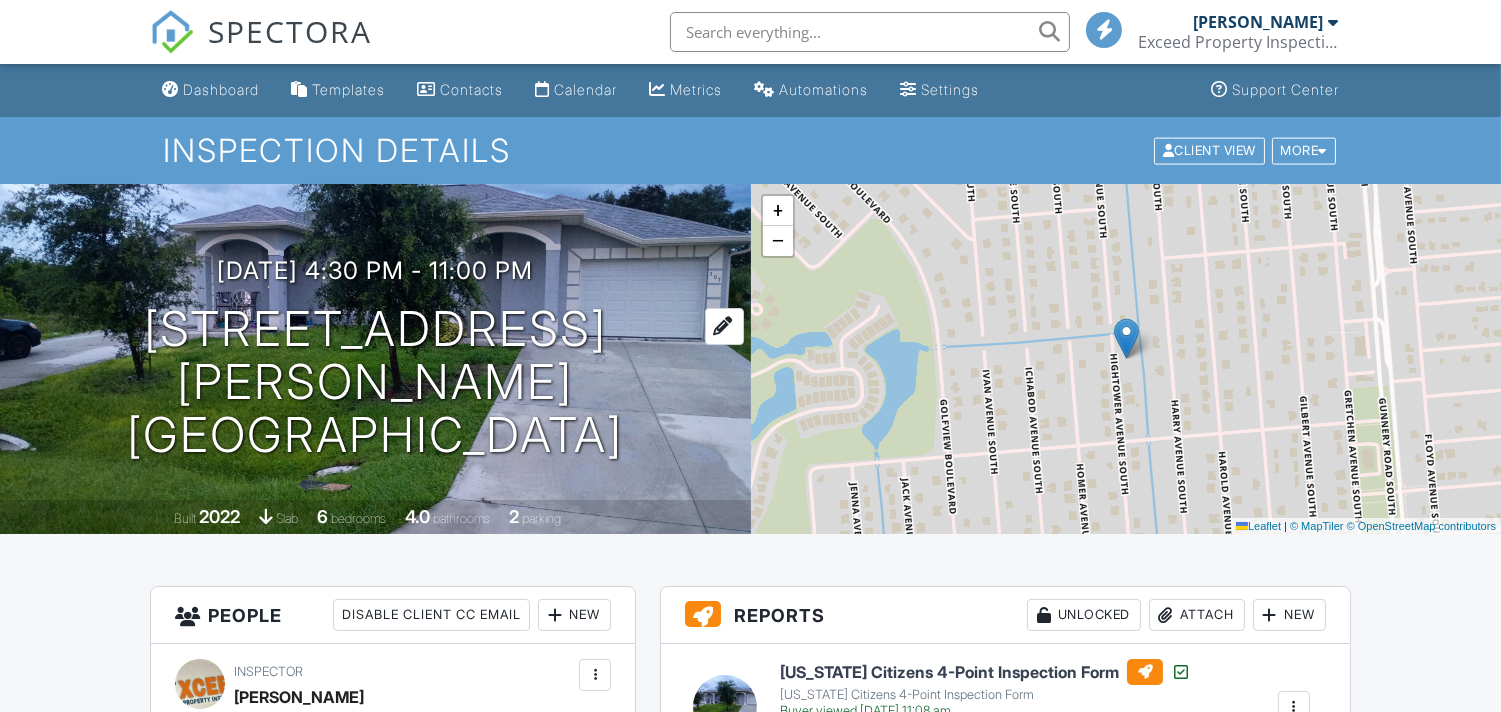 click on "305-307  Hightower Ave S
Lehigh Acres, FL 33973" at bounding box center [375, 382] 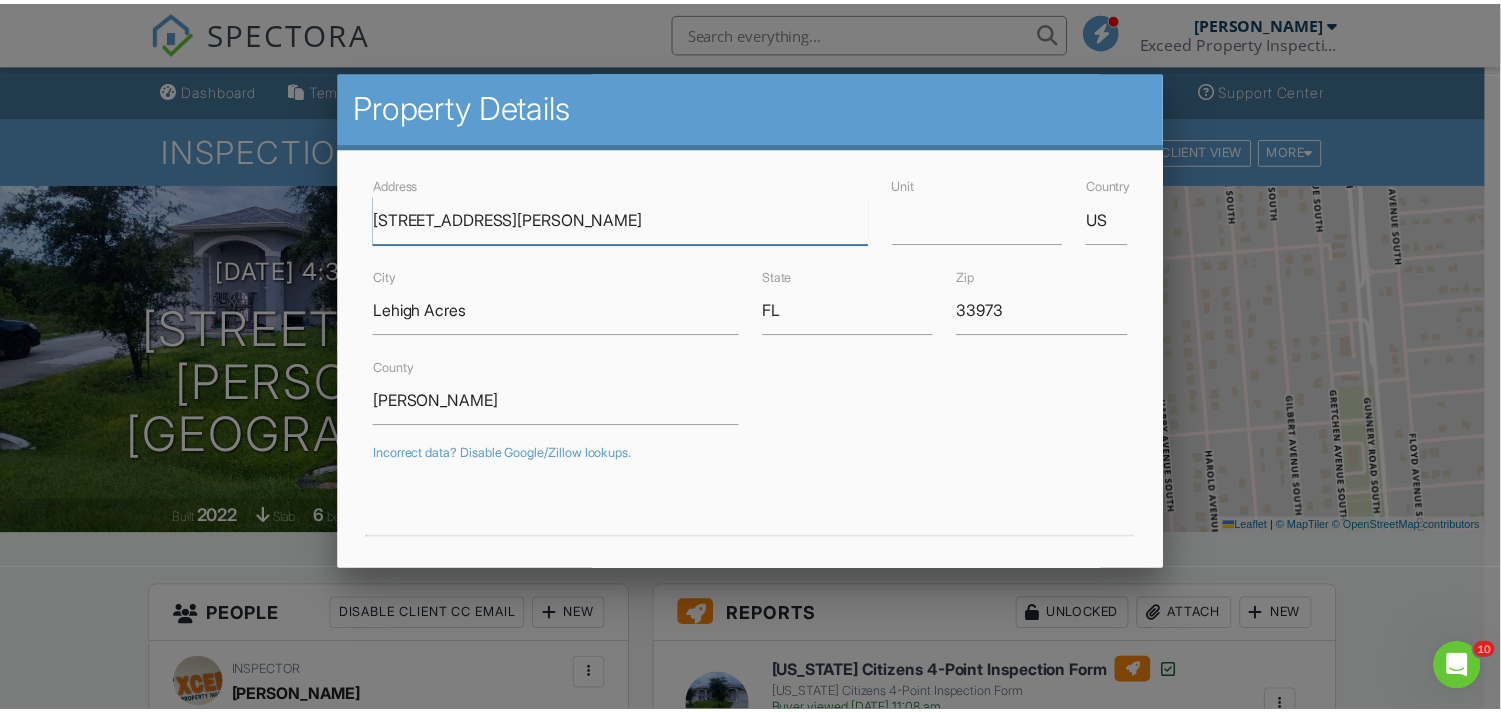 scroll, scrollTop: 0, scrollLeft: 0, axis: both 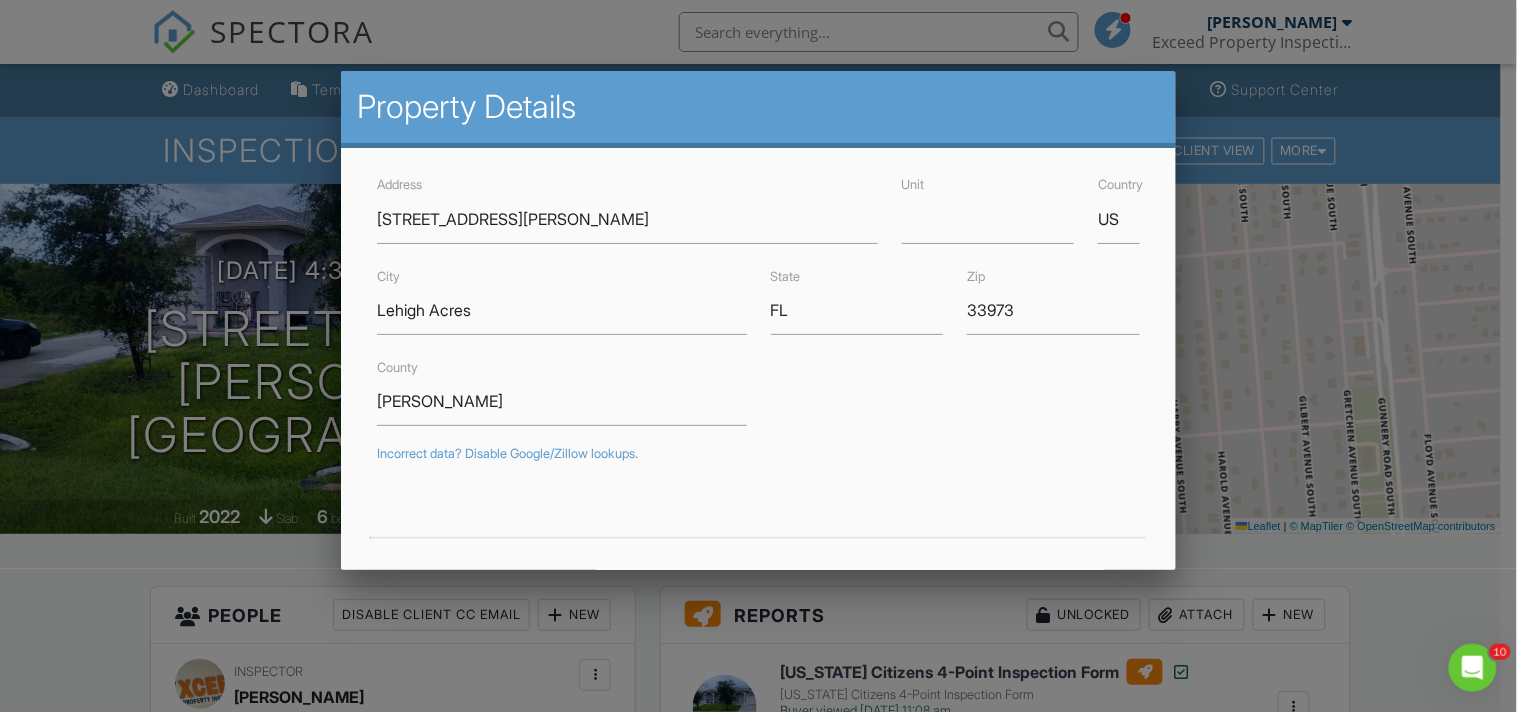 click at bounding box center (758, 345) 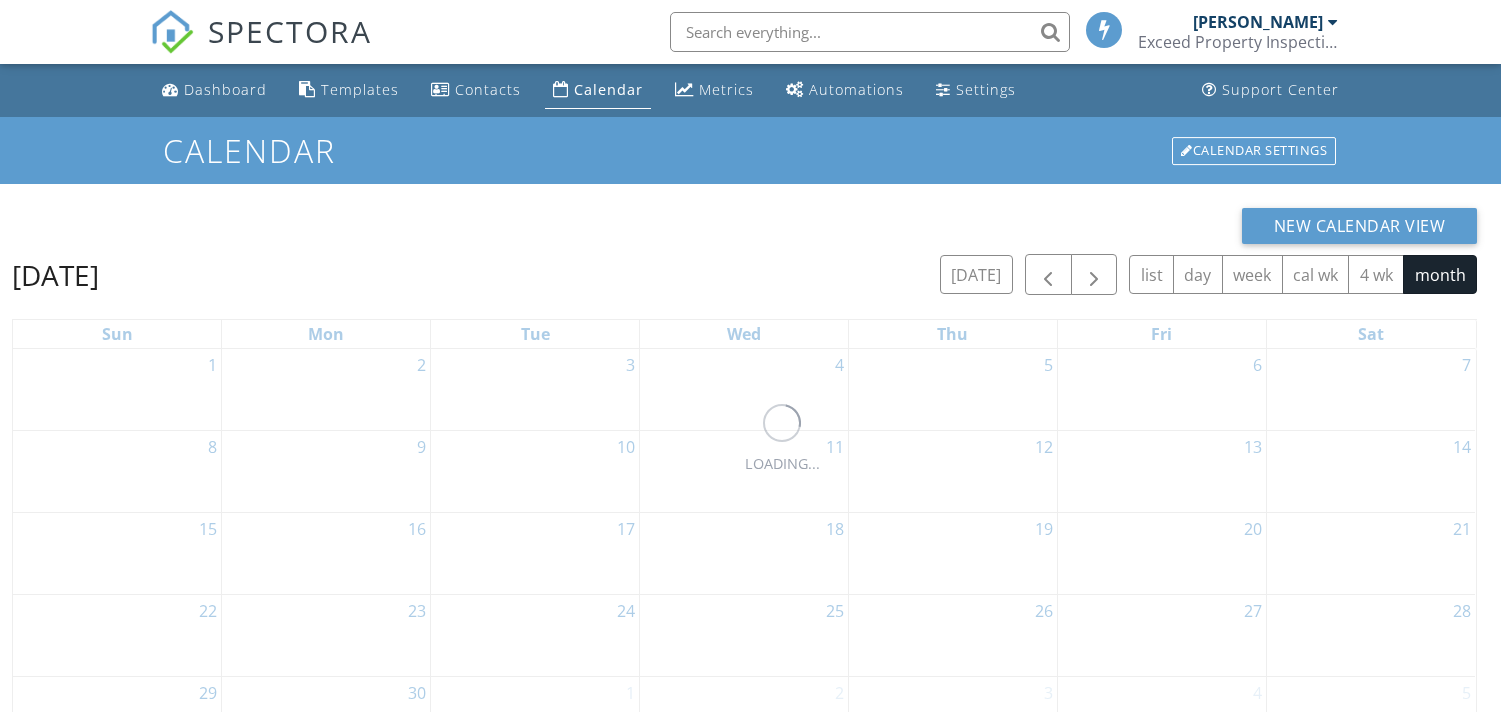 scroll, scrollTop: 266, scrollLeft: 0, axis: vertical 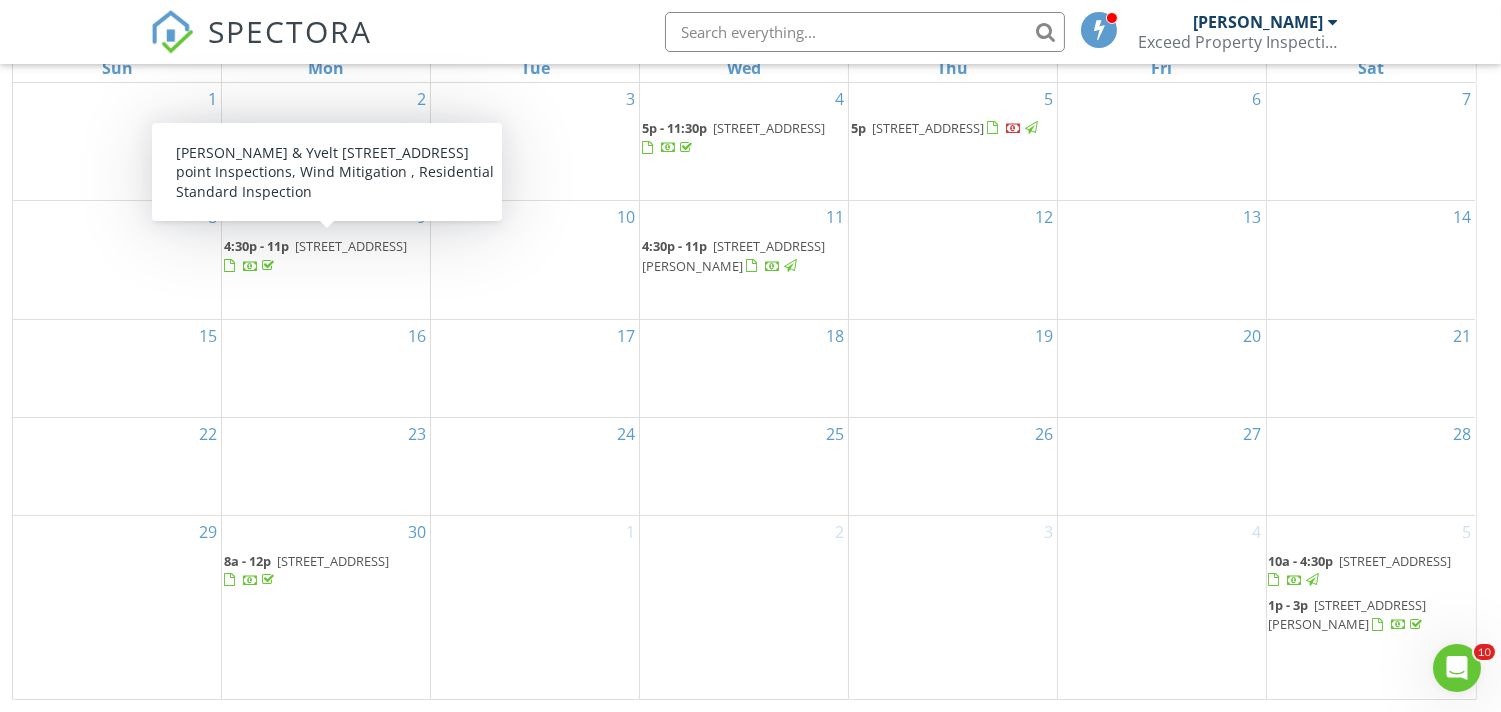 click on "[STREET_ADDRESS]" at bounding box center [351, 246] 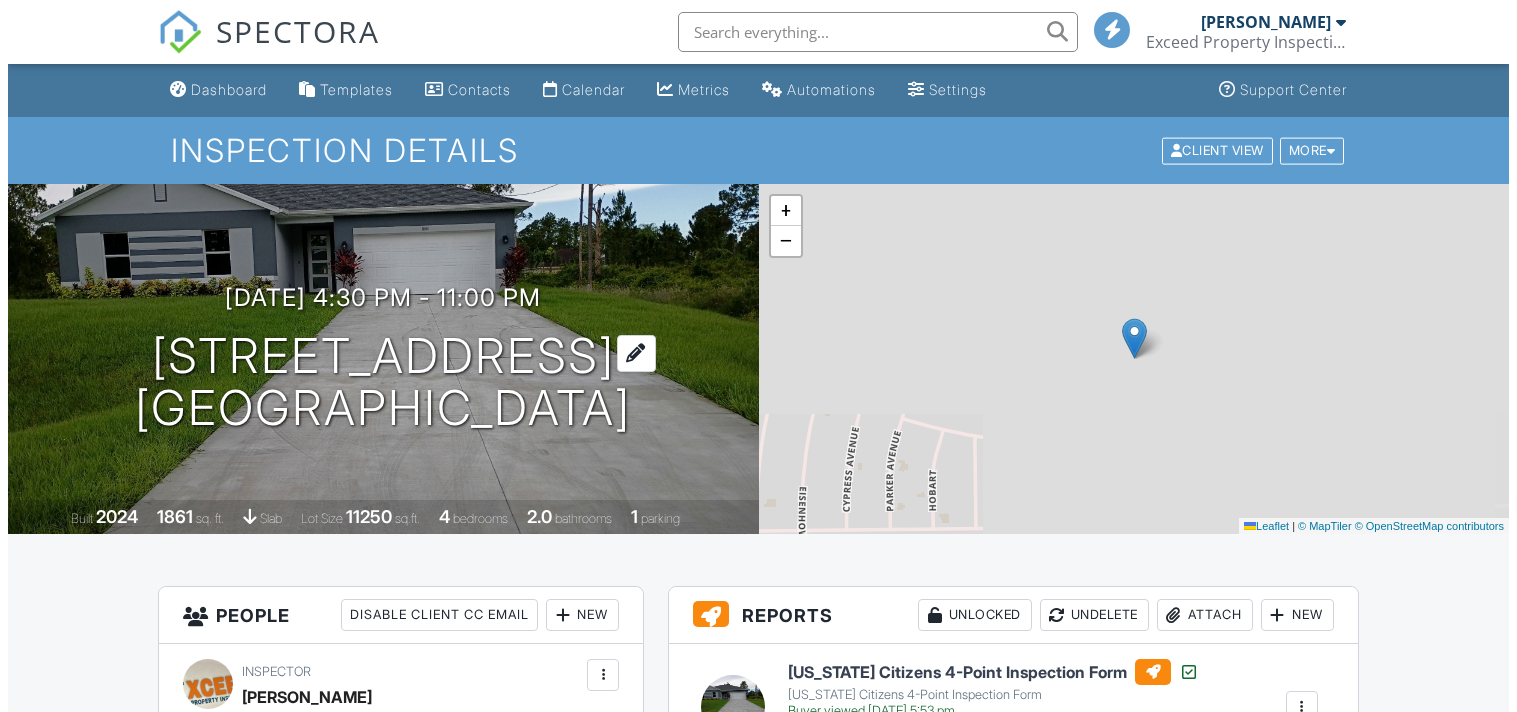 scroll, scrollTop: 0, scrollLeft: 0, axis: both 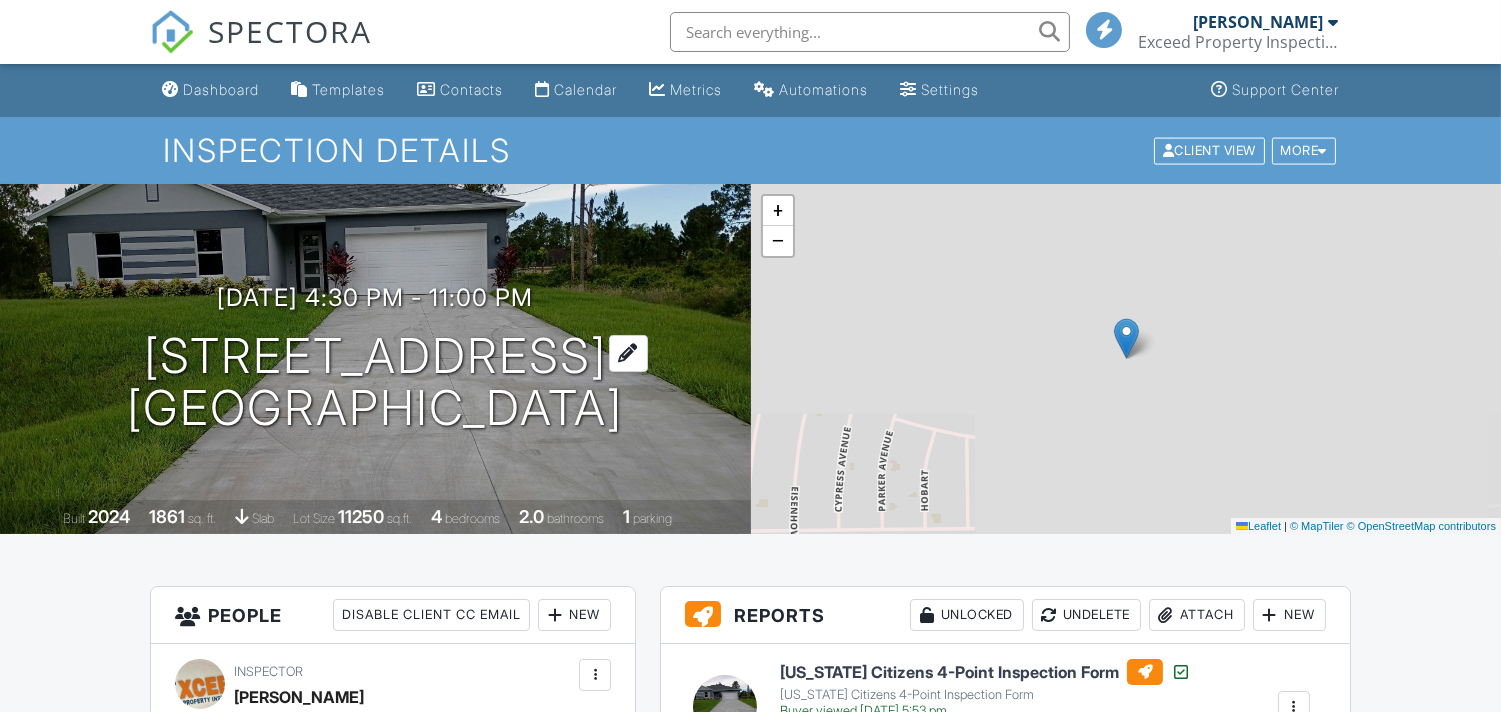 click on "[STREET_ADDRESS]
[GEOGRAPHIC_DATA]" at bounding box center [375, 383] 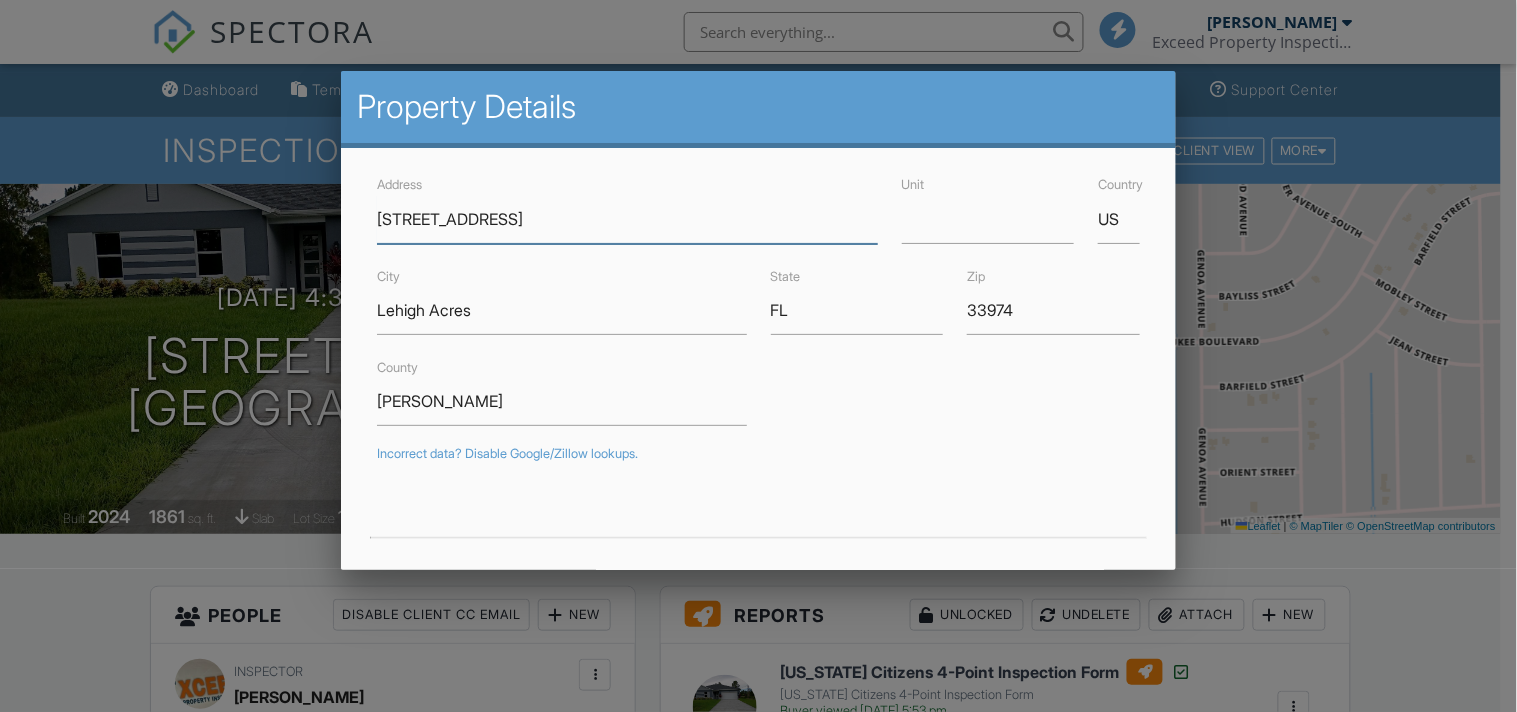 scroll, scrollTop: 0, scrollLeft: 0, axis: both 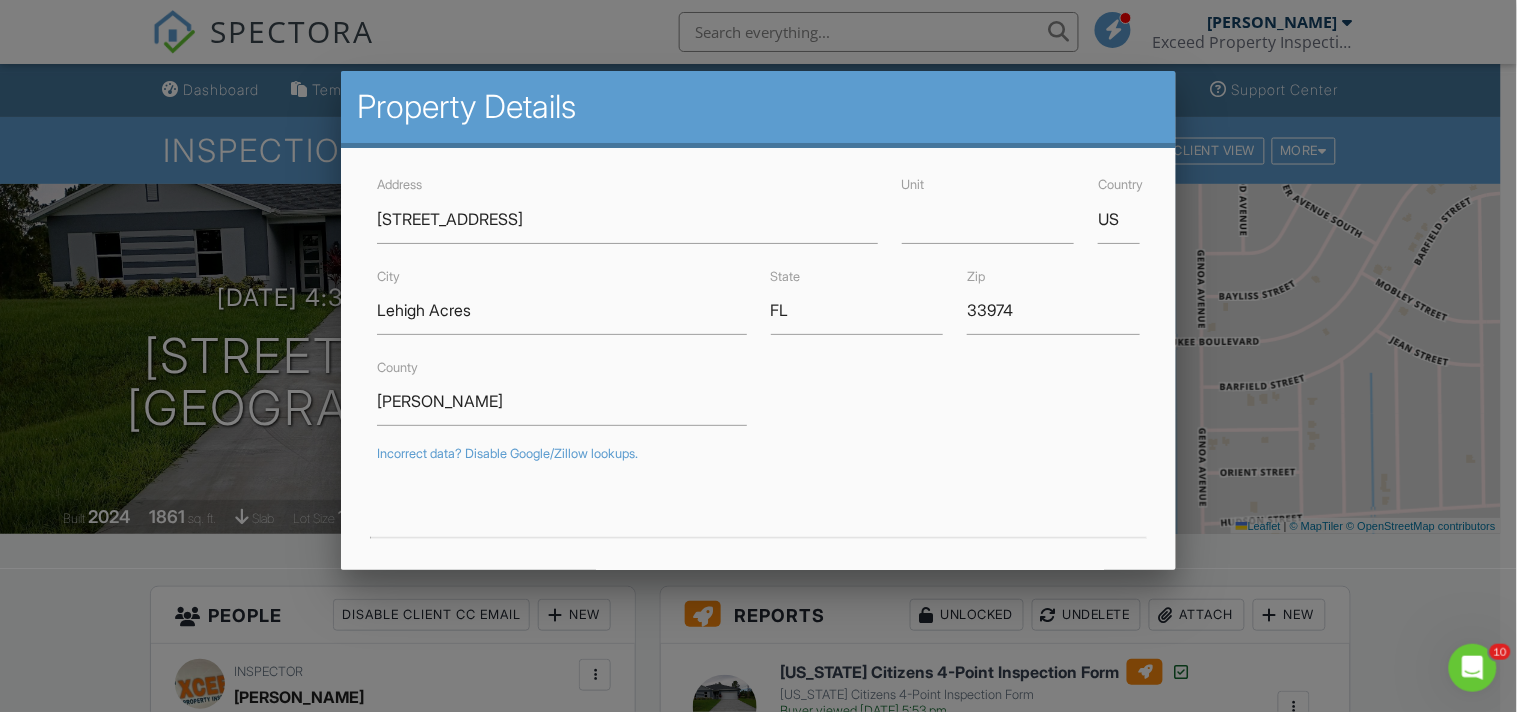 click at bounding box center [758, 345] 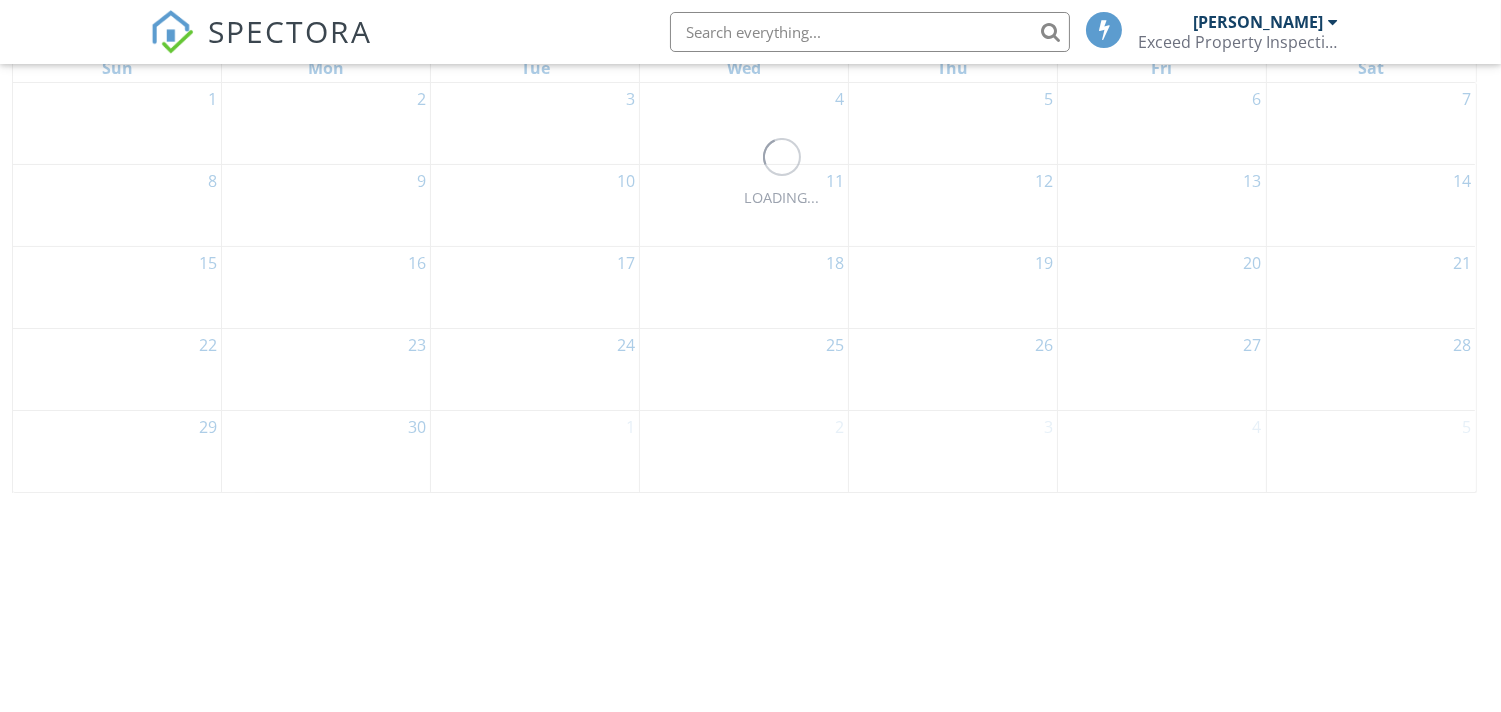 scroll, scrollTop: 266, scrollLeft: 0, axis: vertical 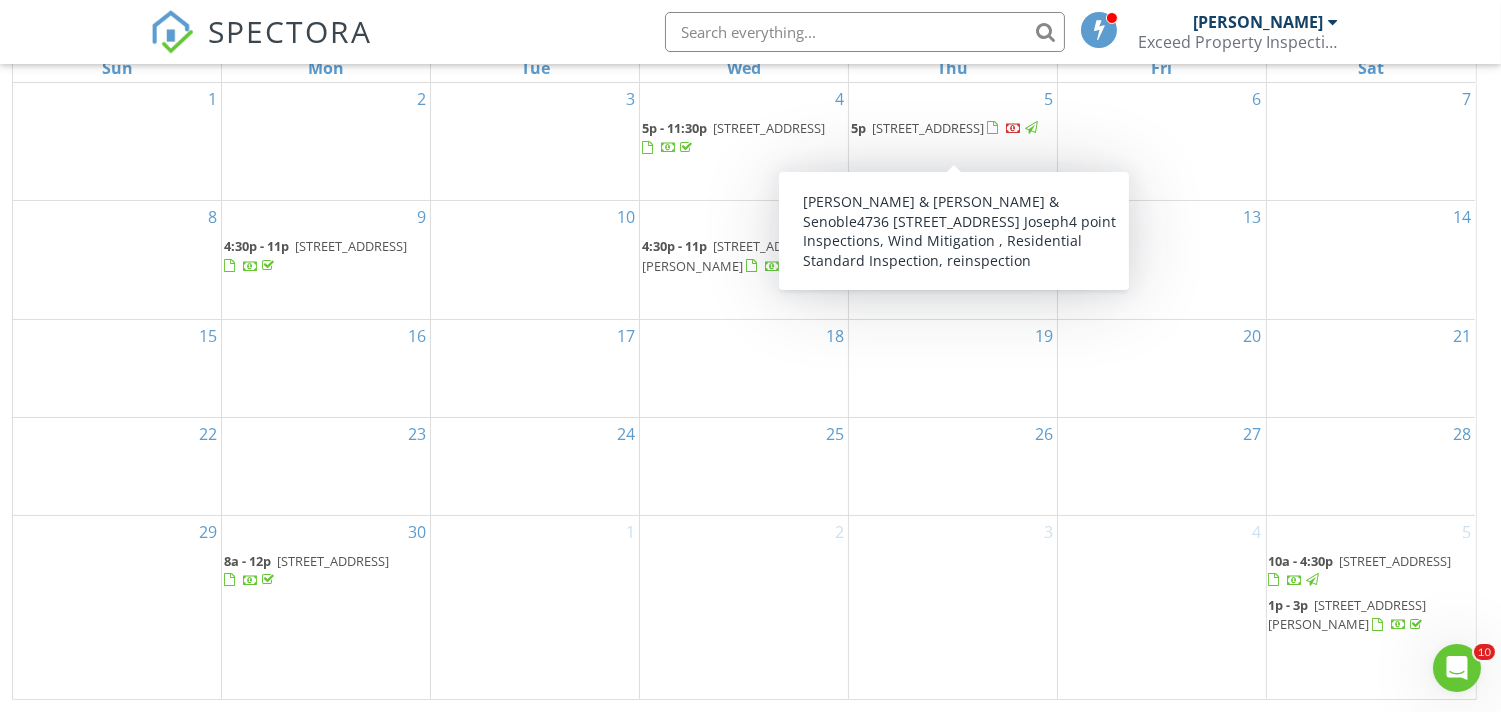 click on "[STREET_ADDRESS]" at bounding box center (928, 128) 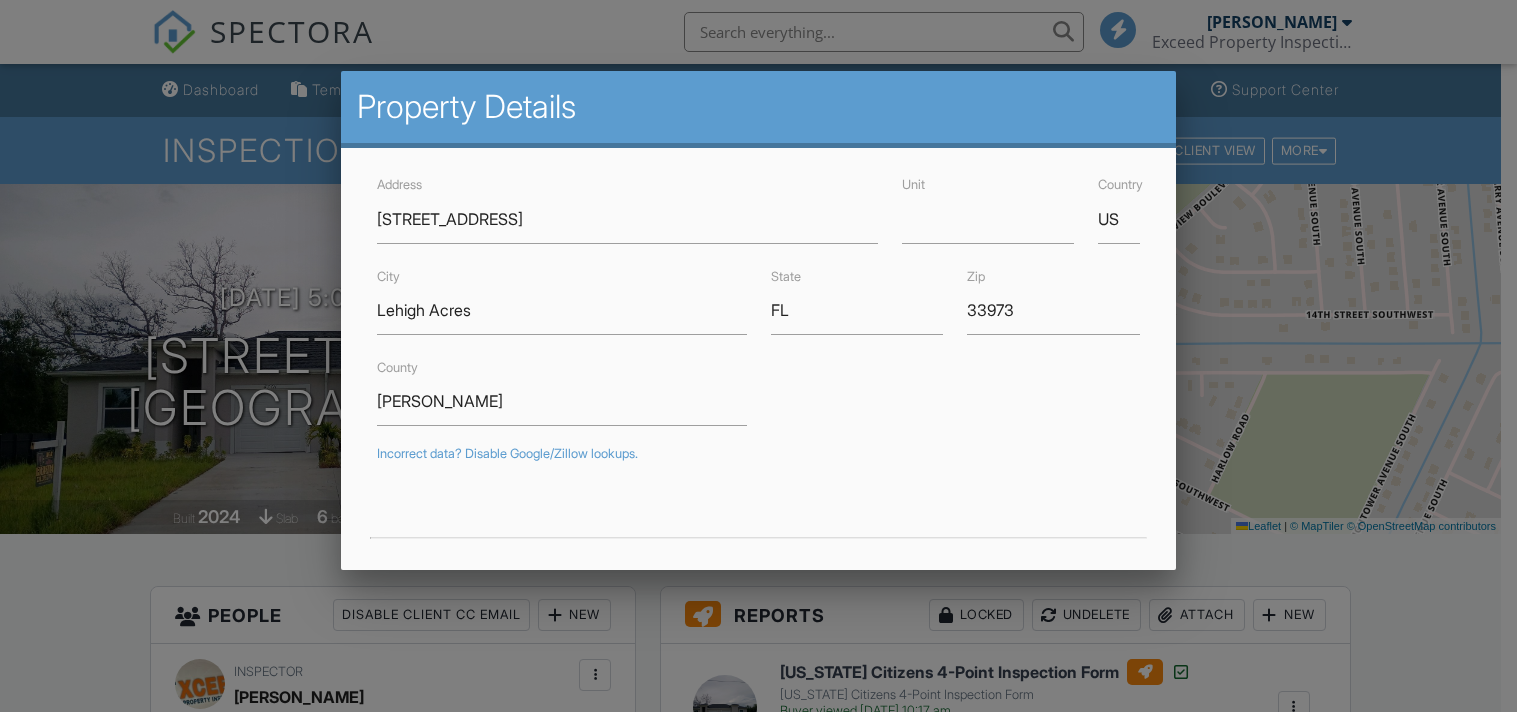 scroll, scrollTop: 0, scrollLeft: 0, axis: both 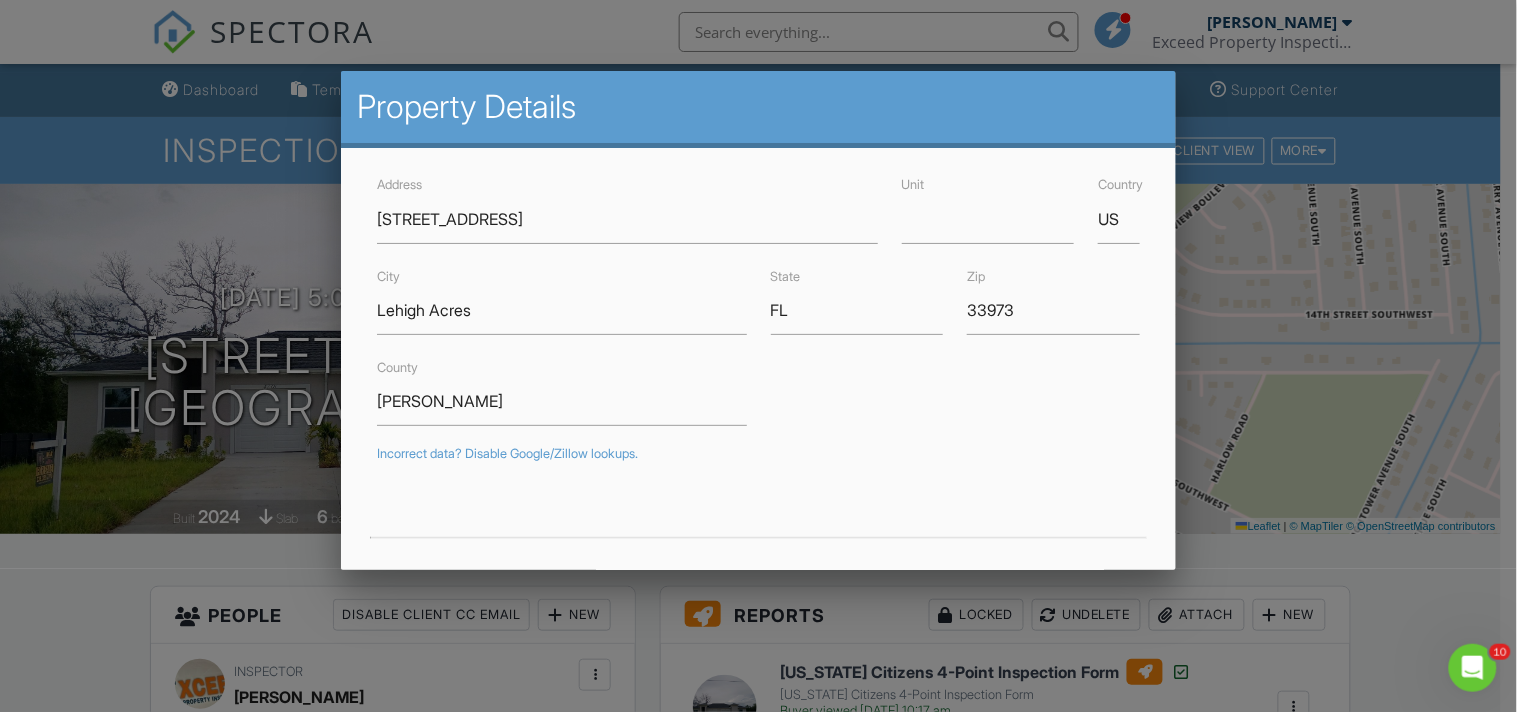 click at bounding box center [758, 345] 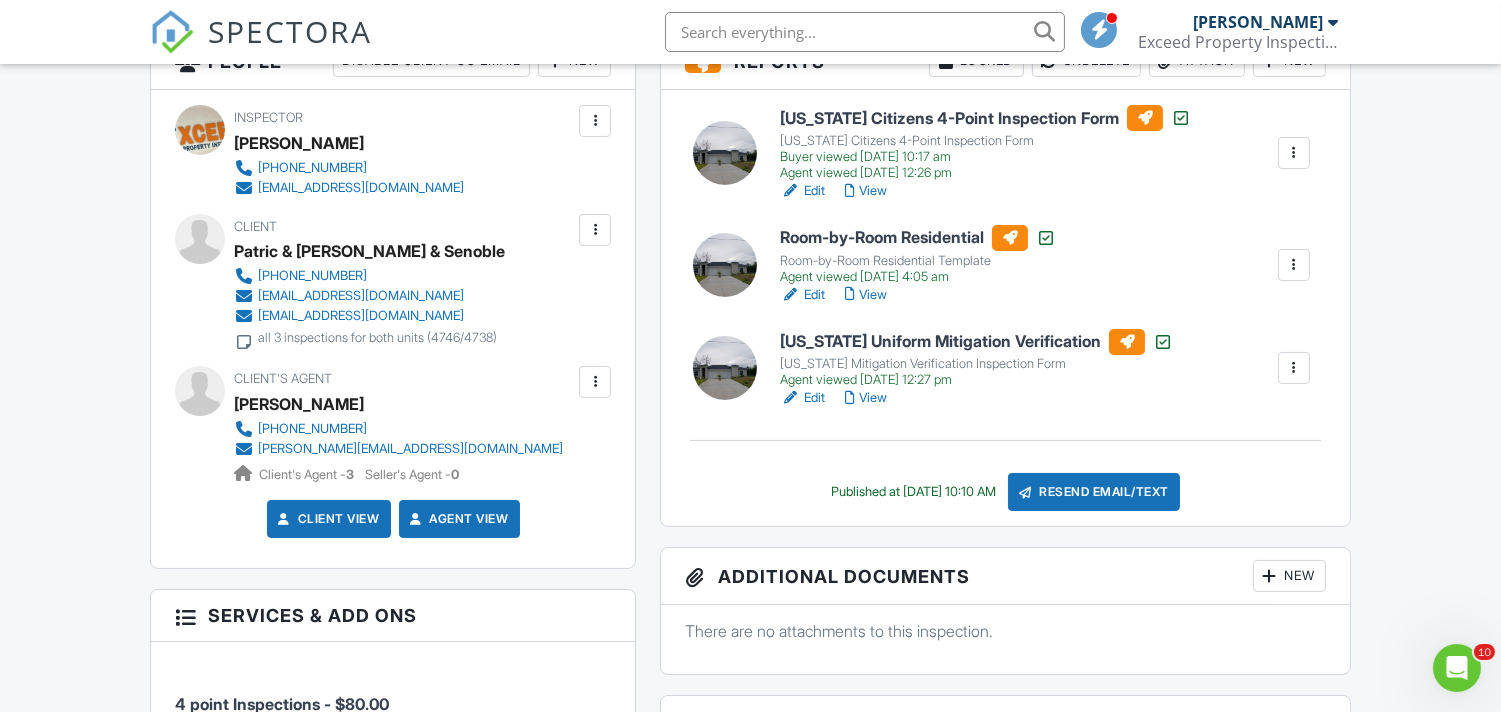 scroll, scrollTop: 470, scrollLeft: 0, axis: vertical 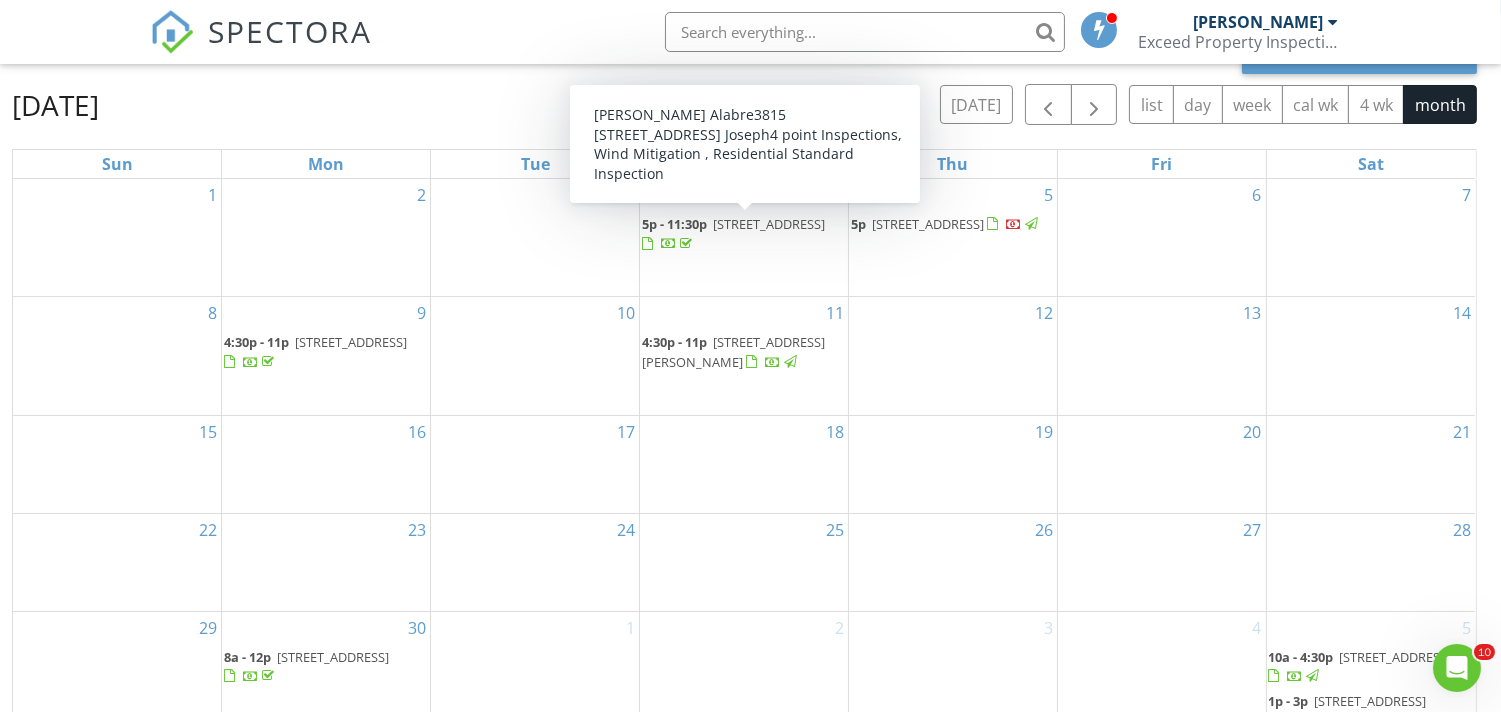 click on "[STREET_ADDRESS]" at bounding box center (769, 224) 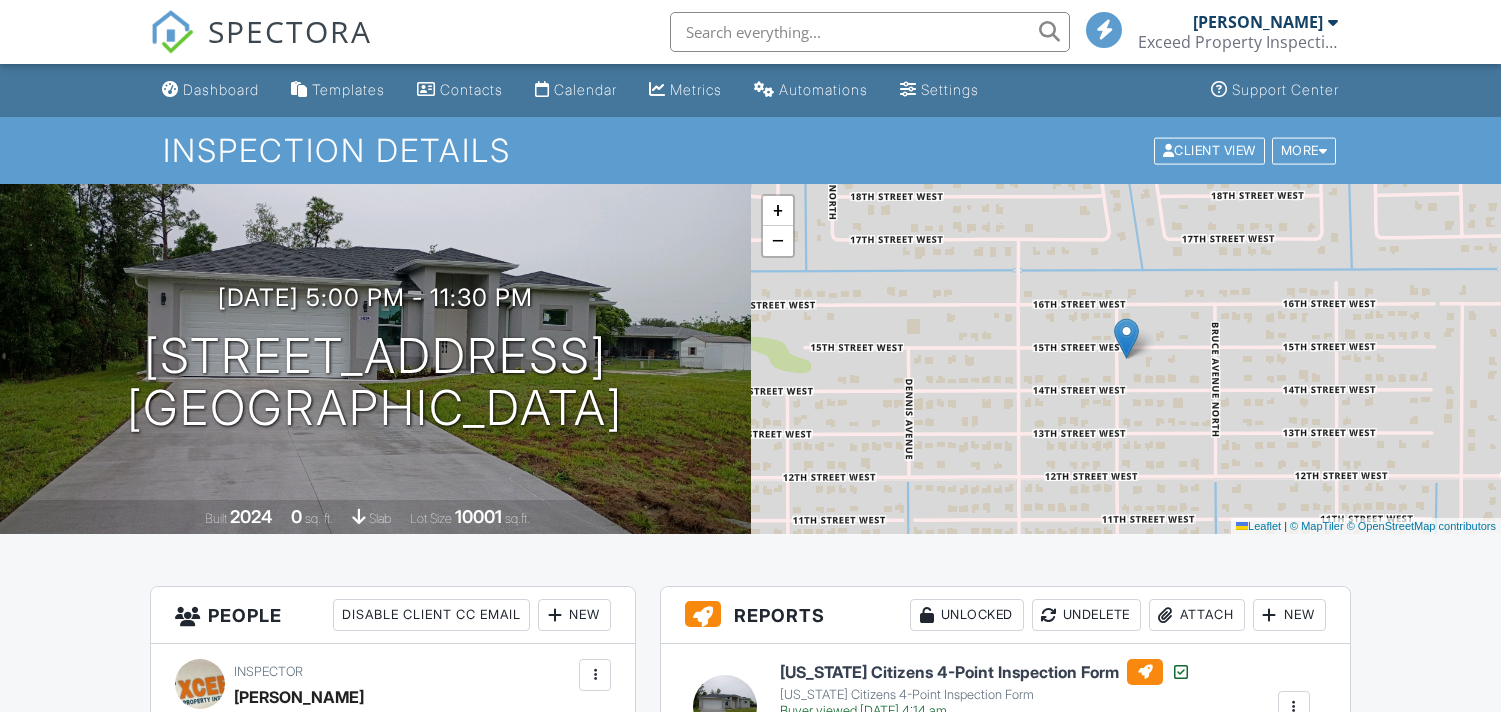 scroll, scrollTop: 0, scrollLeft: 0, axis: both 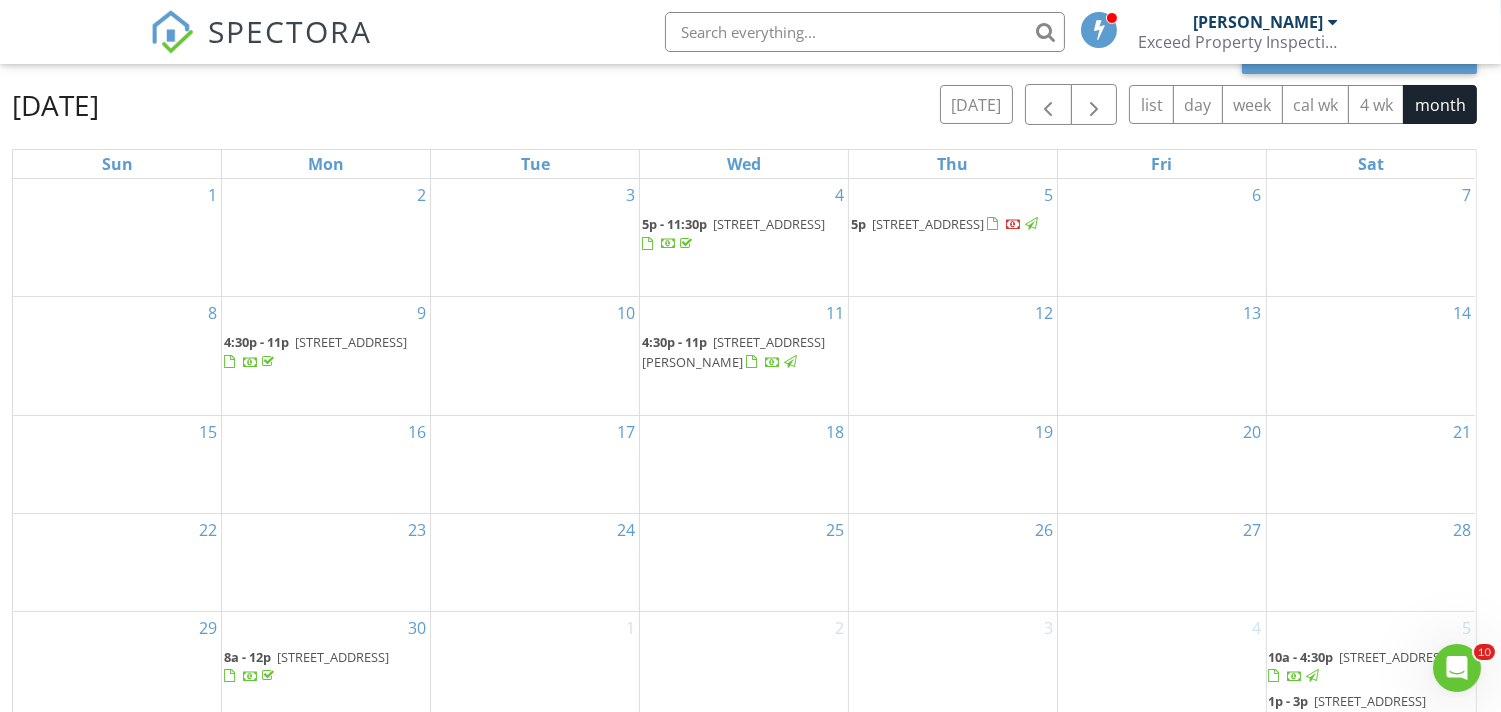 click on "4736 15th St SW , Lehigh Acres 33973" at bounding box center (928, 224) 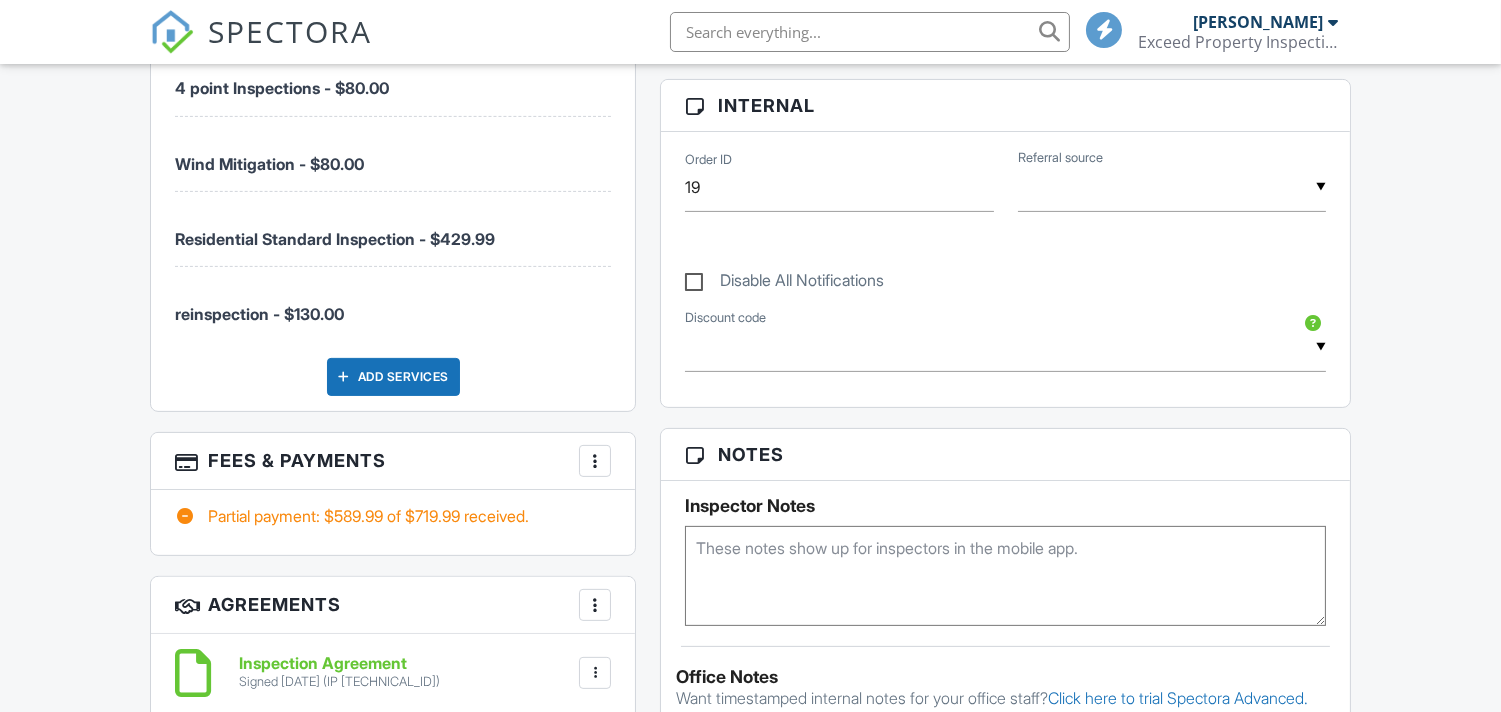 scroll, scrollTop: 1170, scrollLeft: 0, axis: vertical 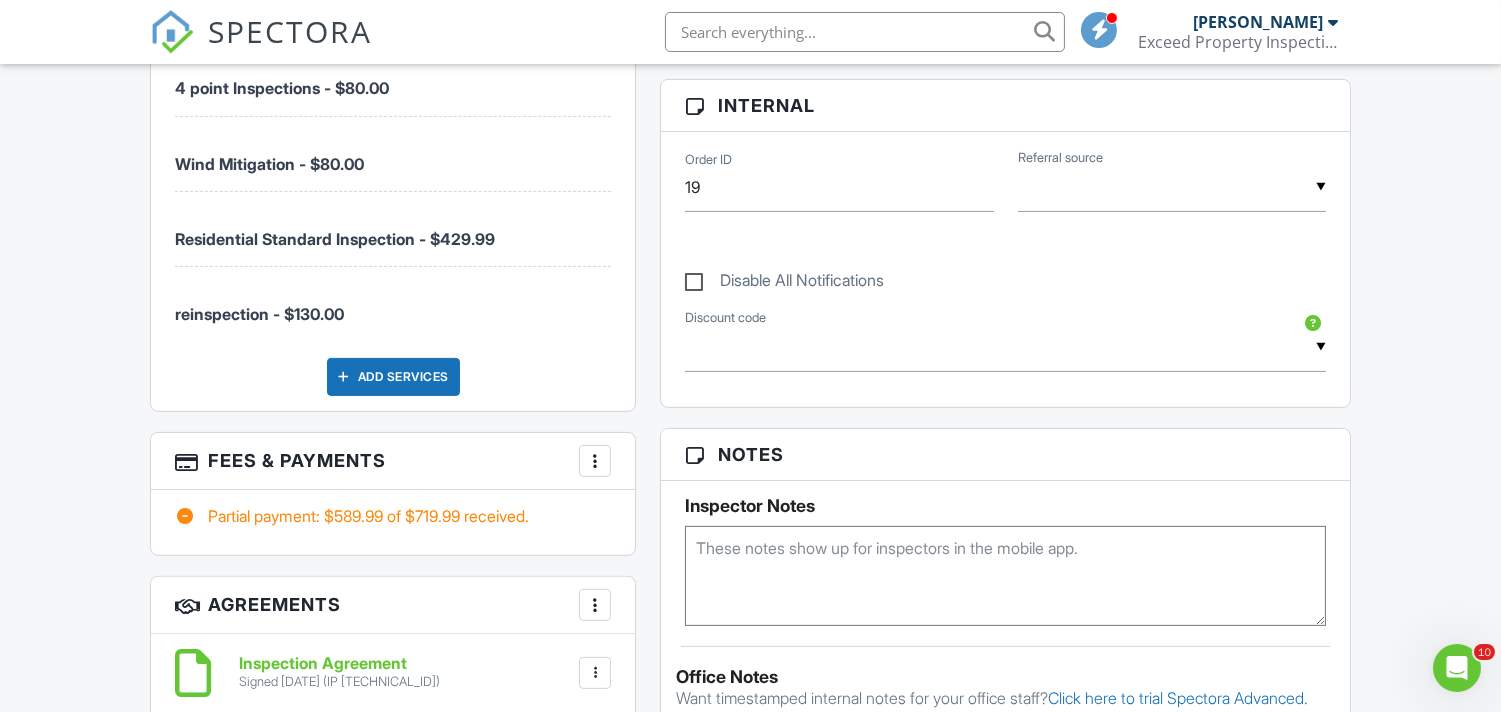 click at bounding box center [595, 461] 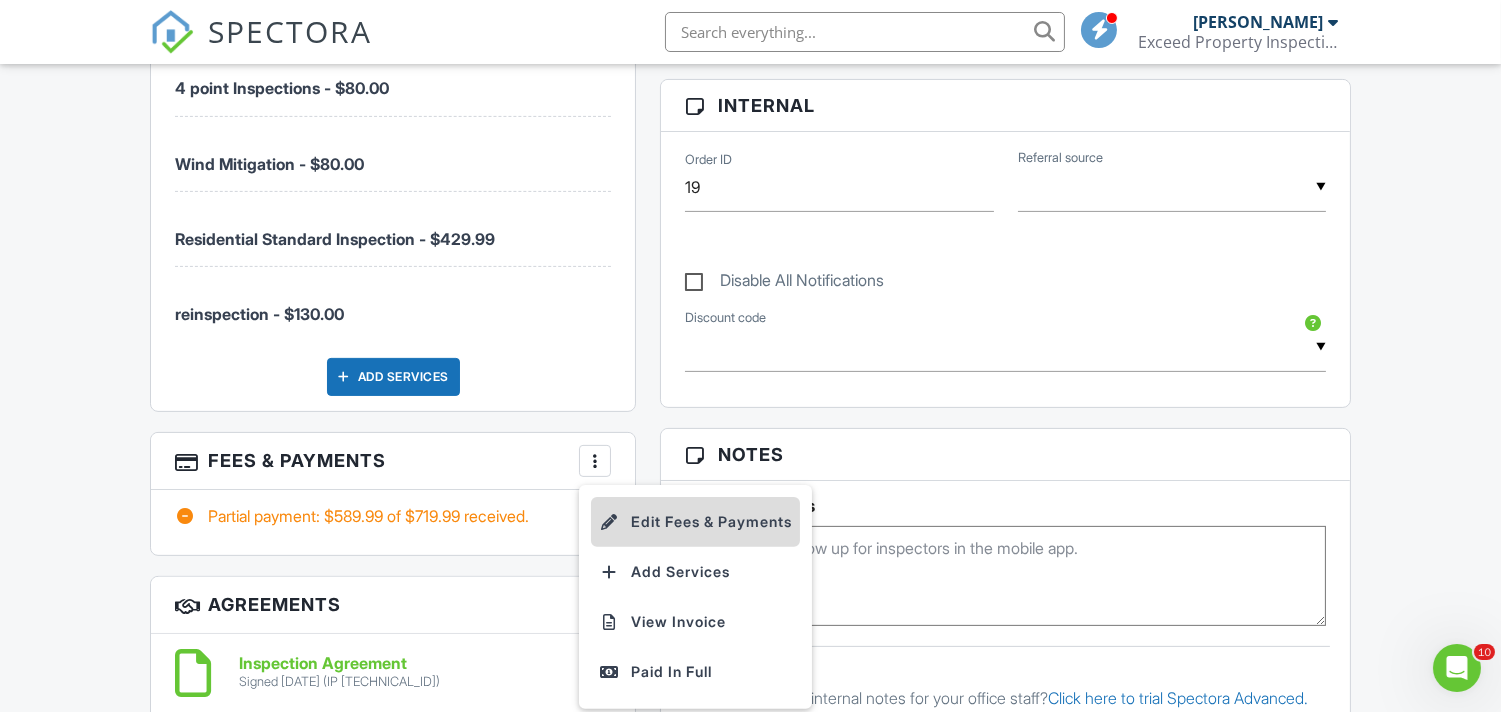 click on "Edit Fees & Payments" at bounding box center (695, 522) 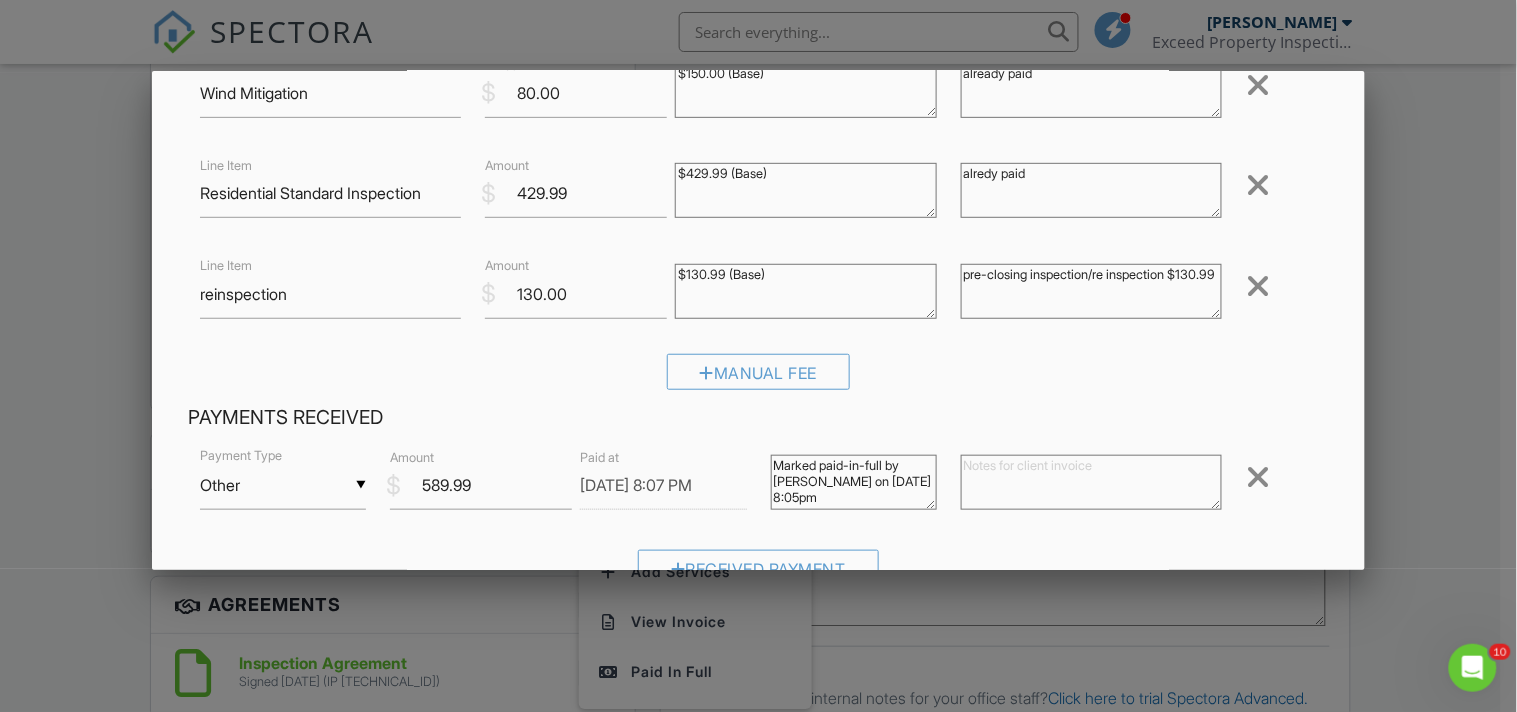 scroll, scrollTop: 262, scrollLeft: 0, axis: vertical 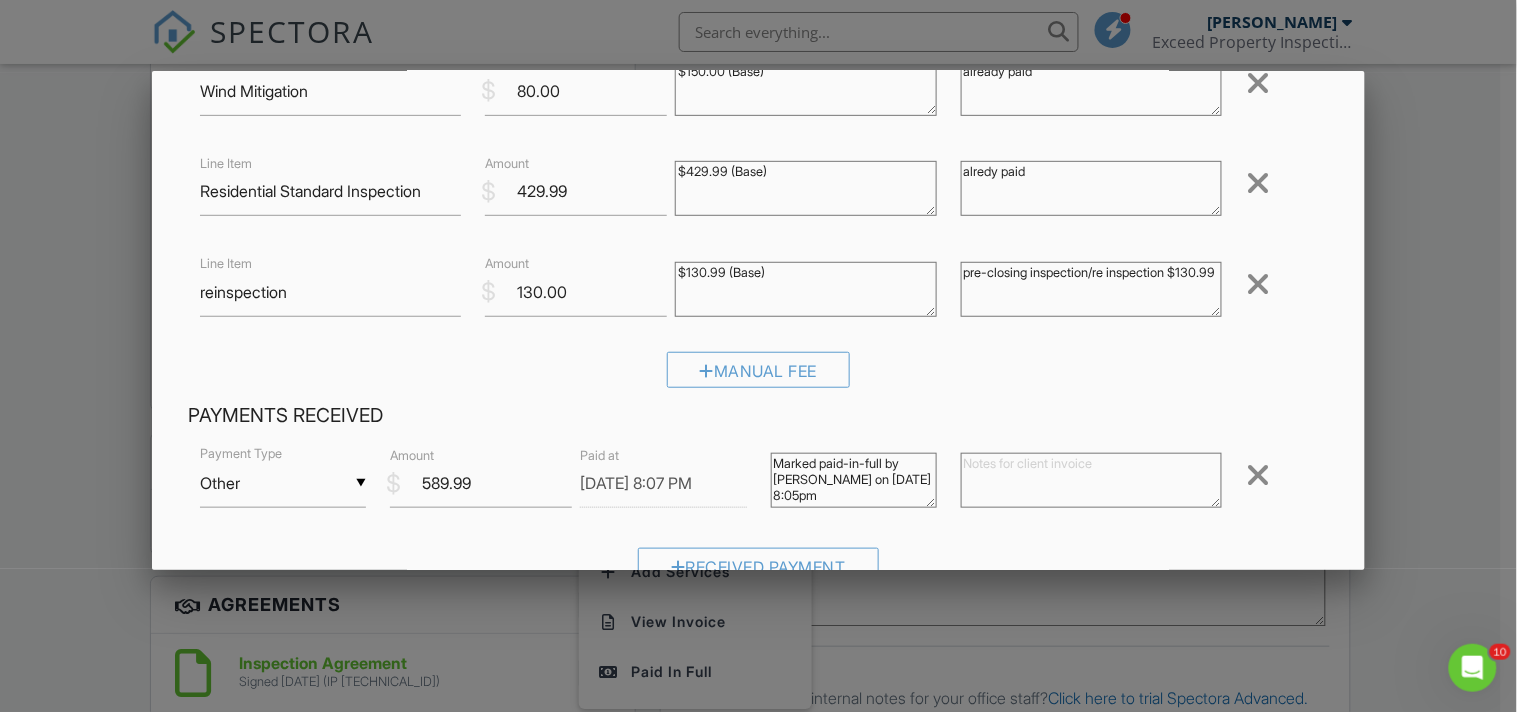 click at bounding box center [1258, 284] 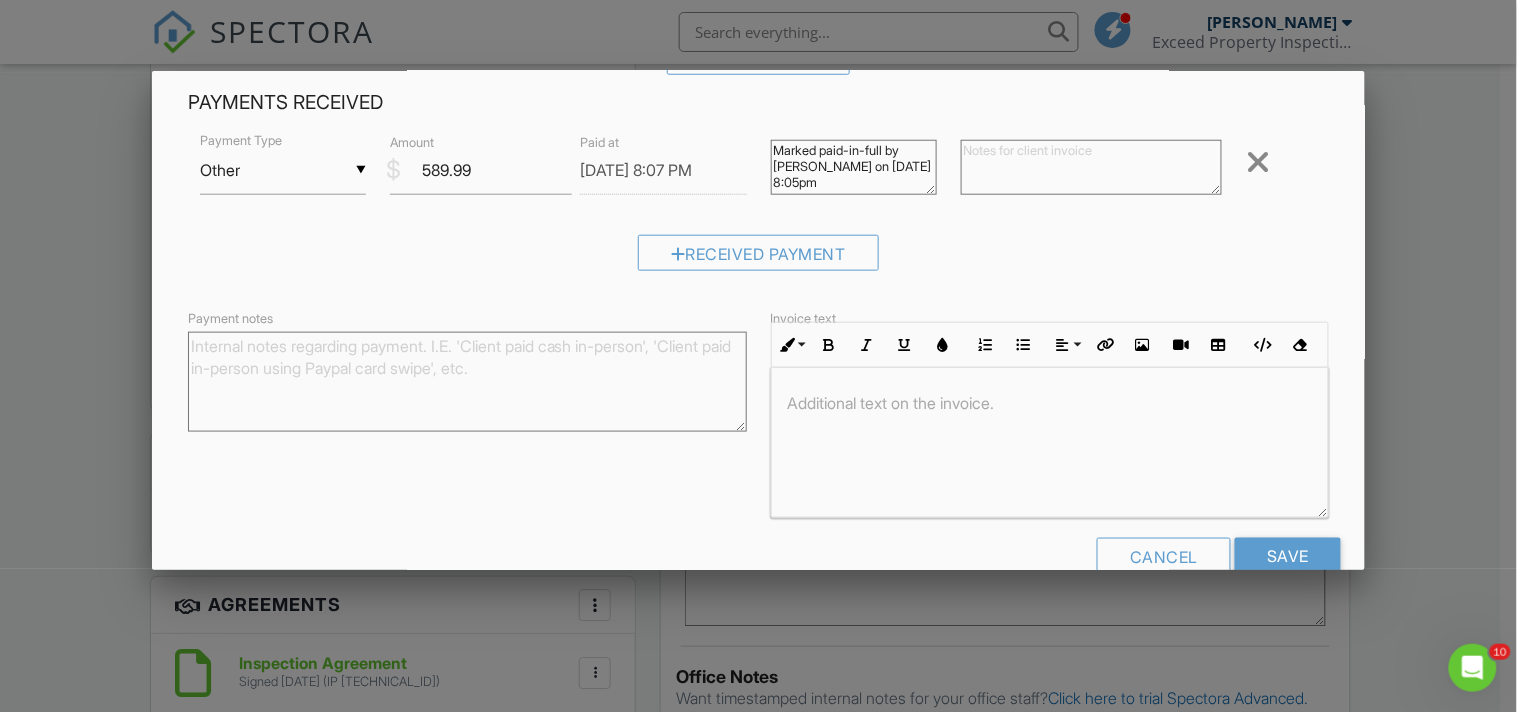 scroll, scrollTop: 518, scrollLeft: 0, axis: vertical 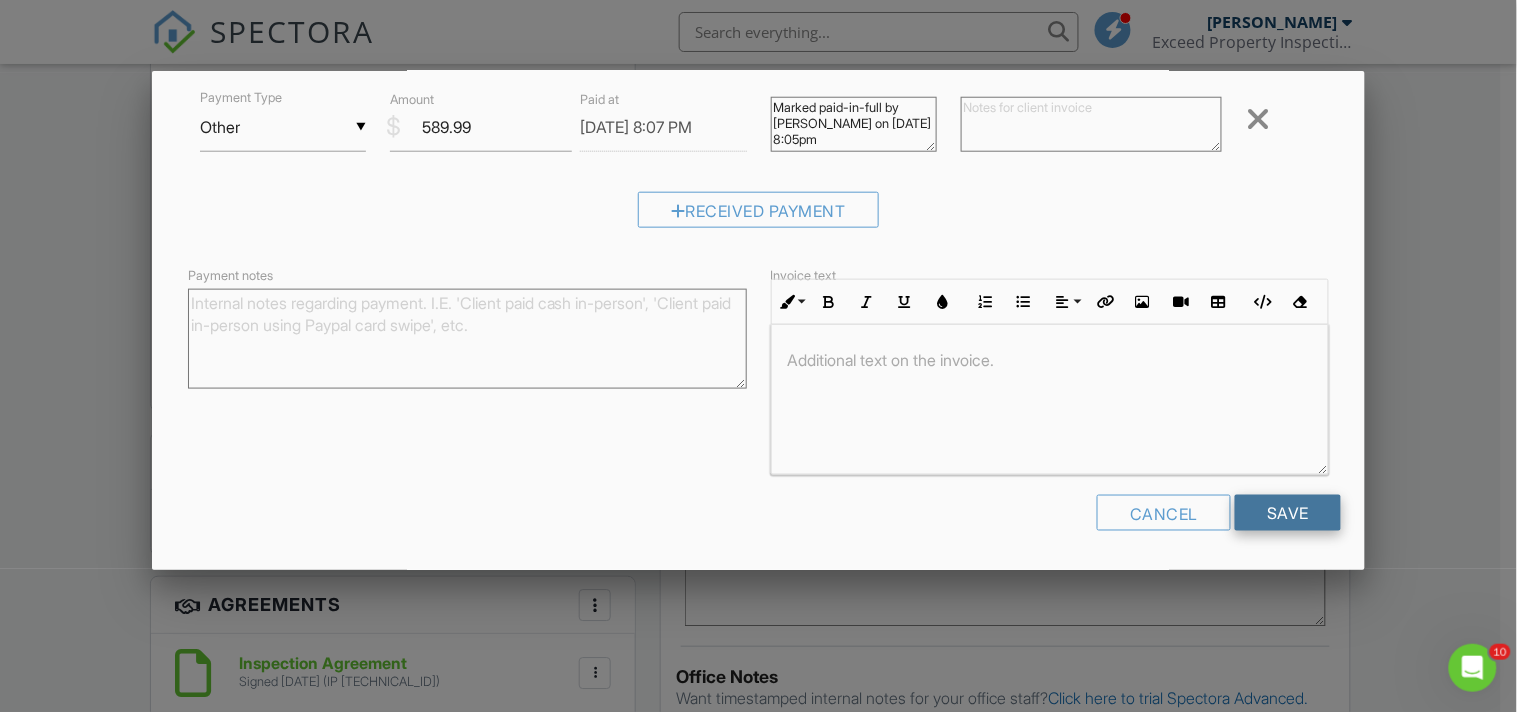 click on "Save" at bounding box center (1288, 513) 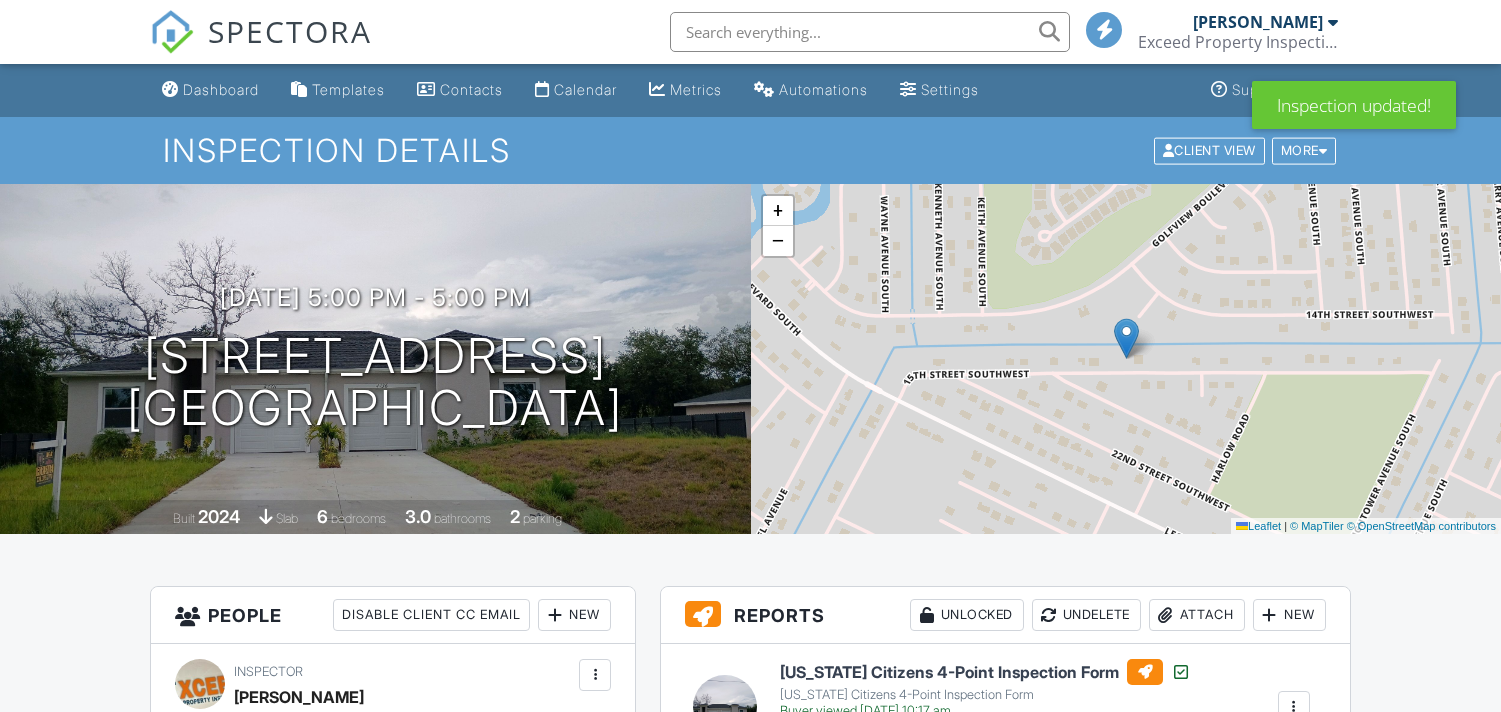 scroll, scrollTop: 0, scrollLeft: 0, axis: both 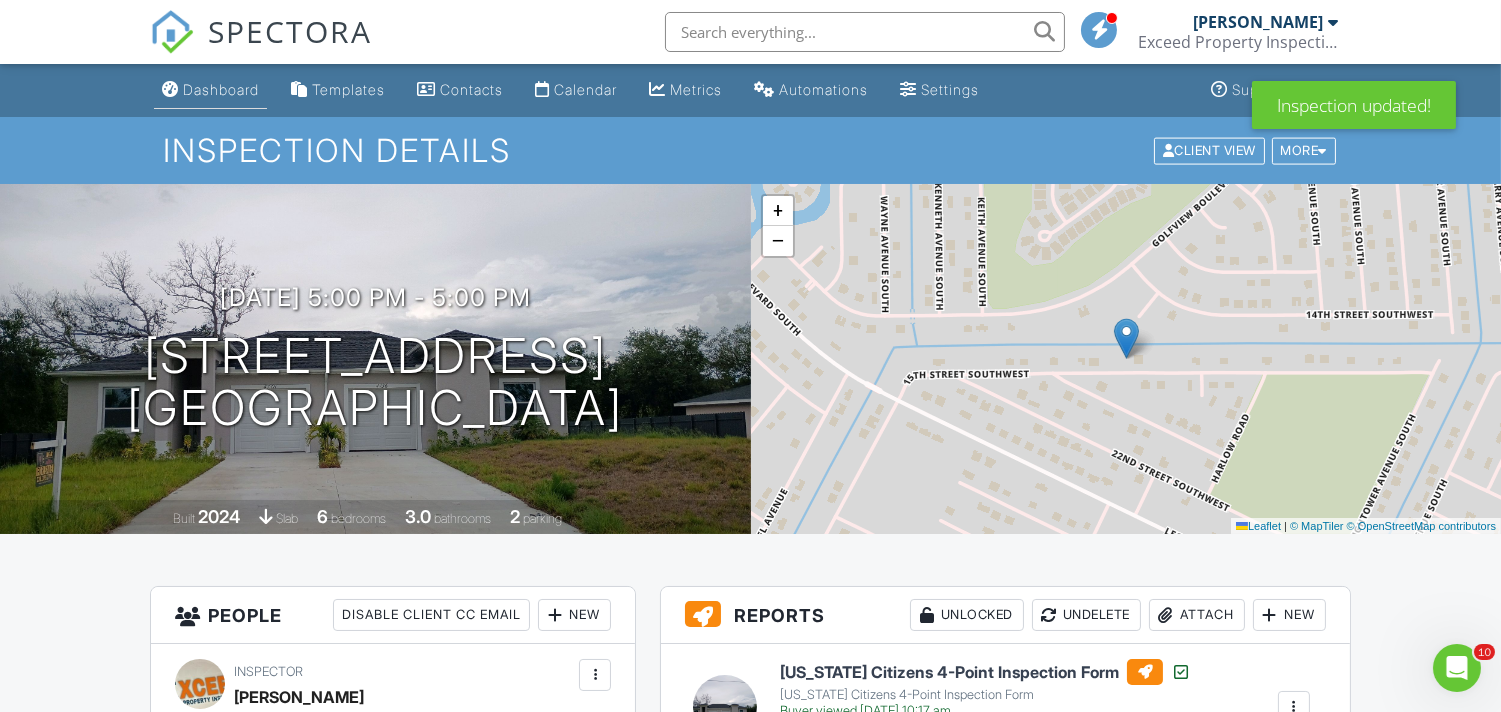 click on "Dashboard" at bounding box center (221, 89) 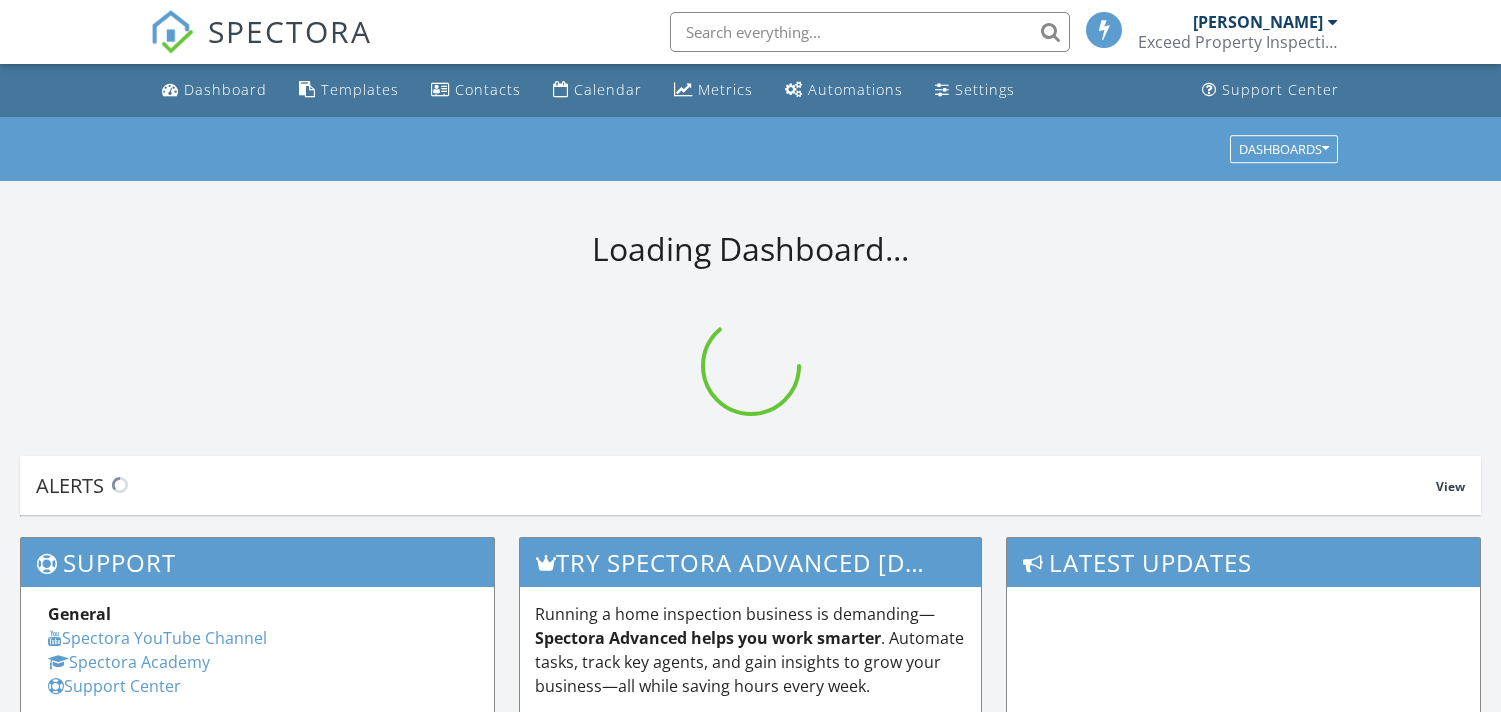 scroll, scrollTop: 0, scrollLeft: 0, axis: both 